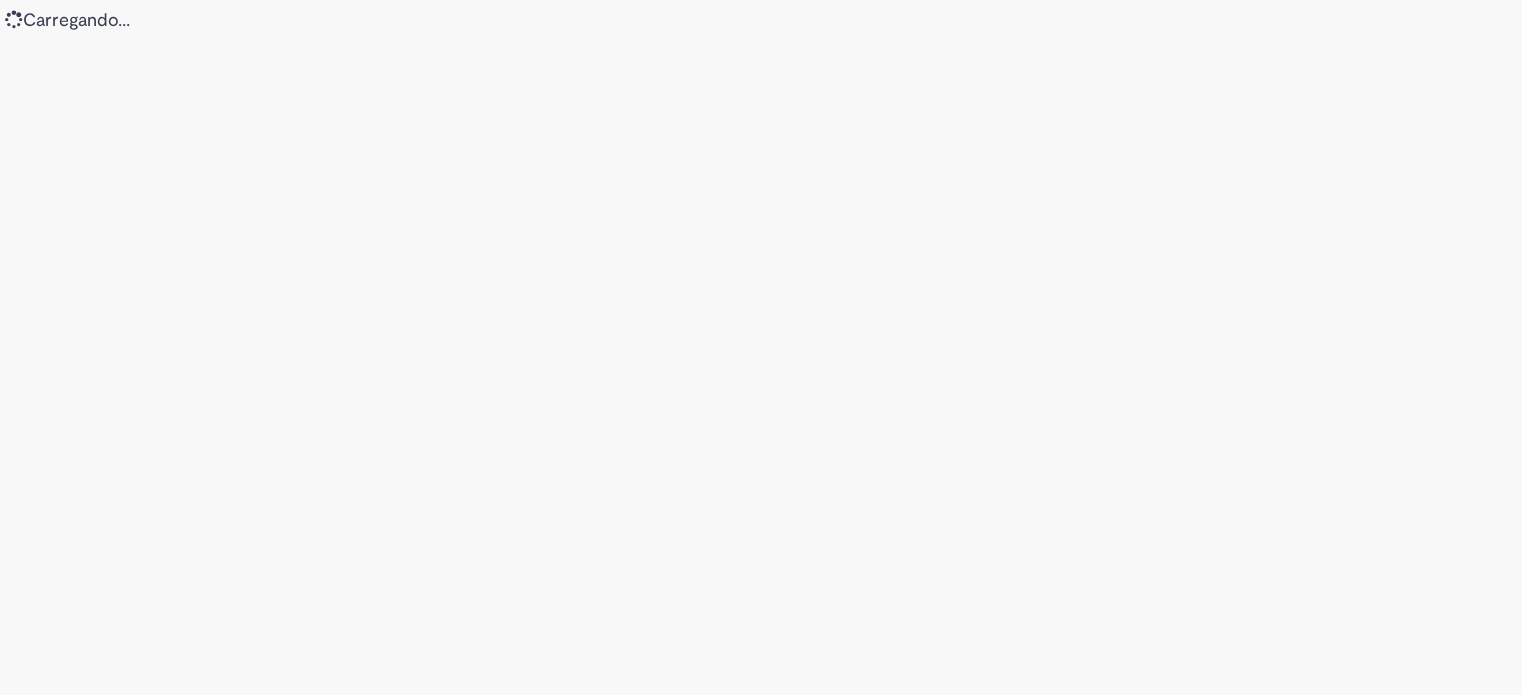scroll, scrollTop: 0, scrollLeft: 0, axis: both 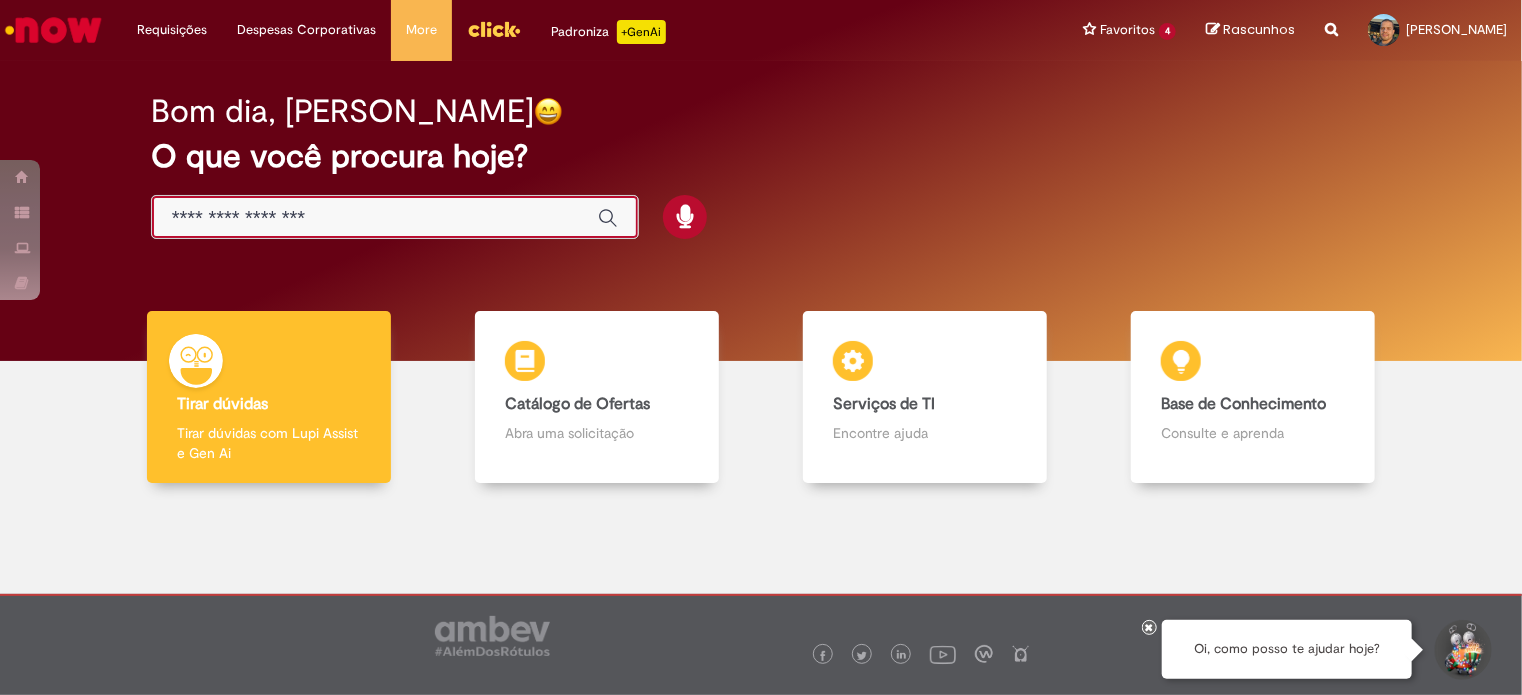 click at bounding box center (375, 218) 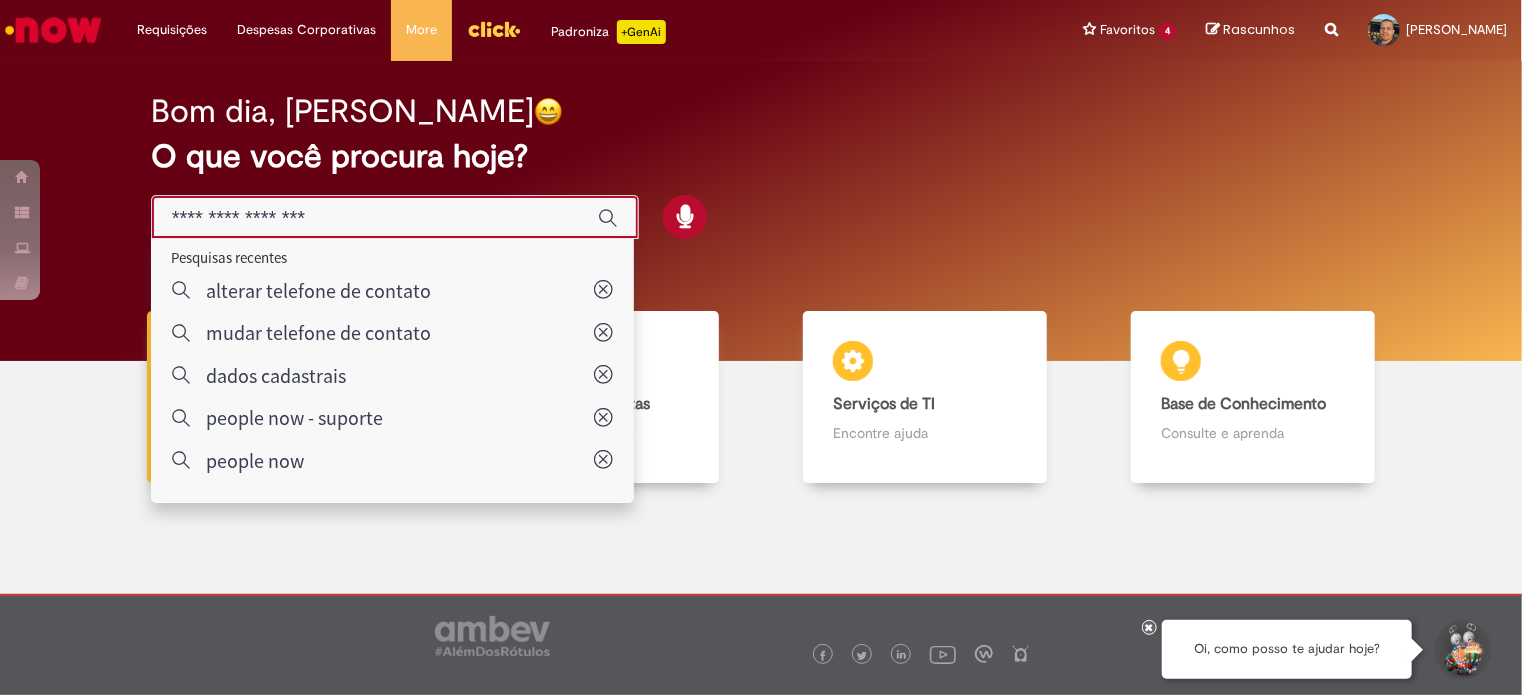 click at bounding box center [395, 217] 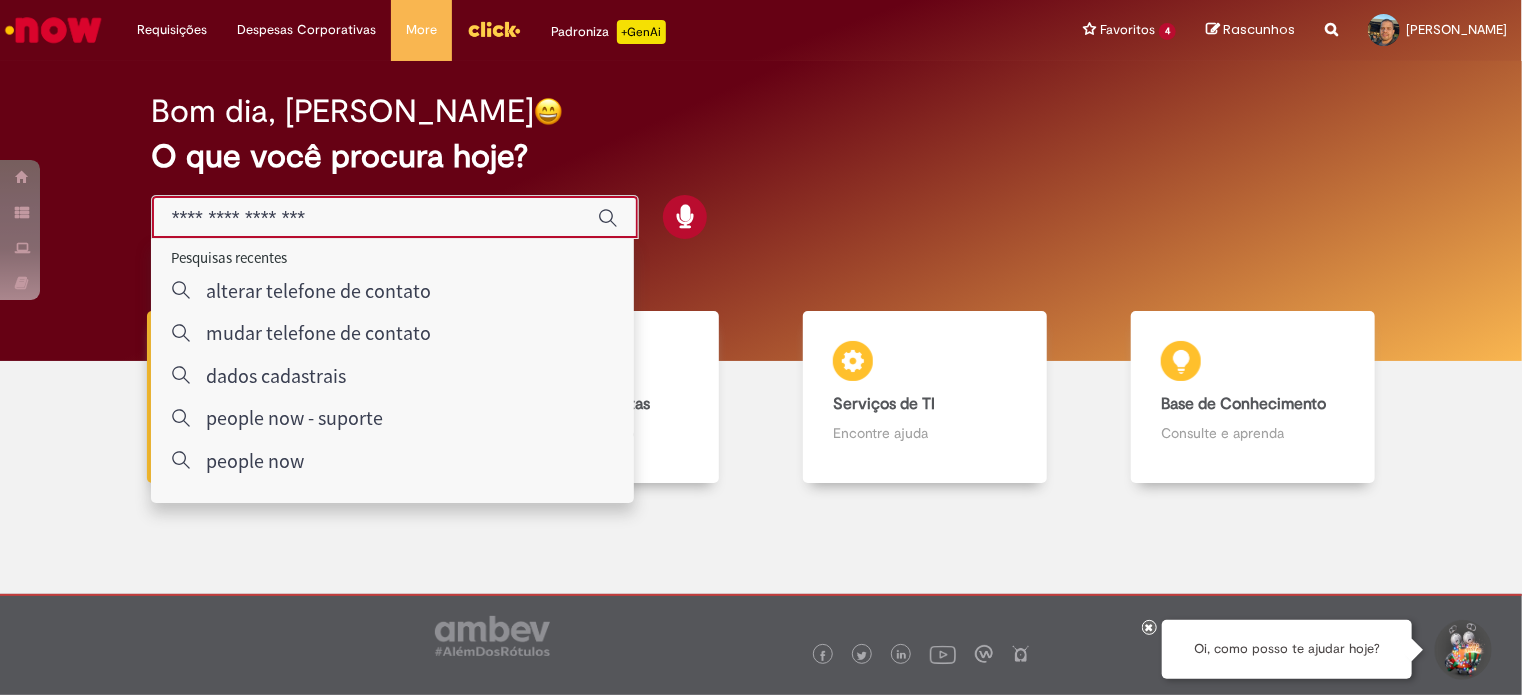 click at bounding box center [375, 218] 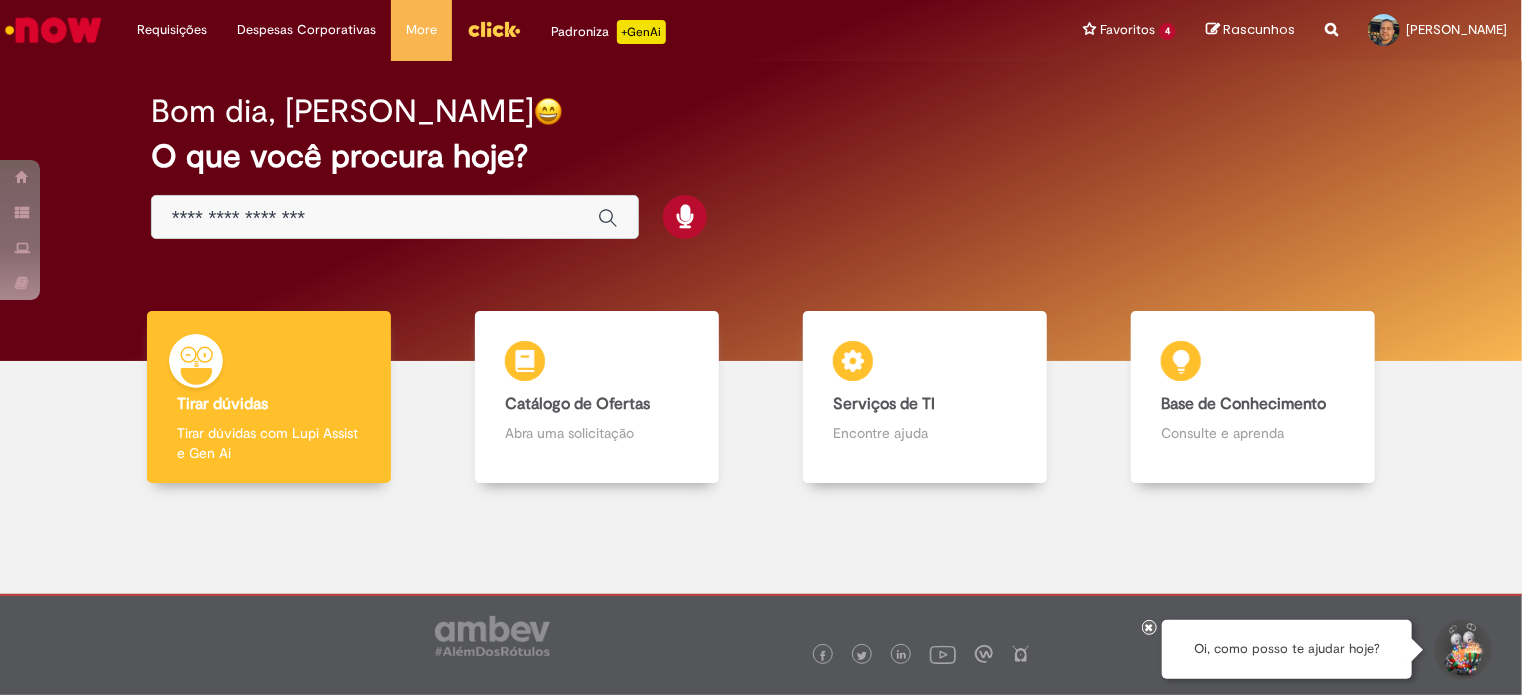 click on "Bom dia, Rodrigo
O que você procura hoje?" at bounding box center (761, 211) 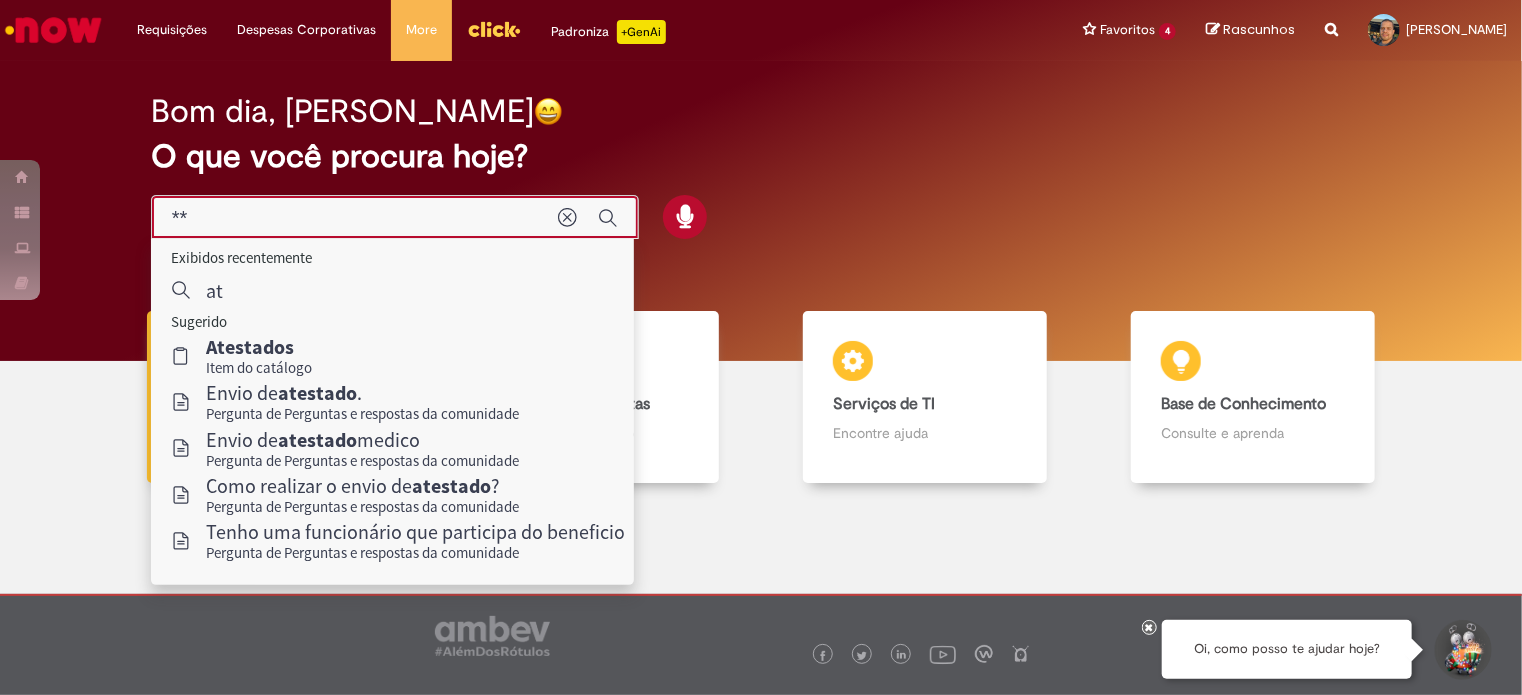 type on "*" 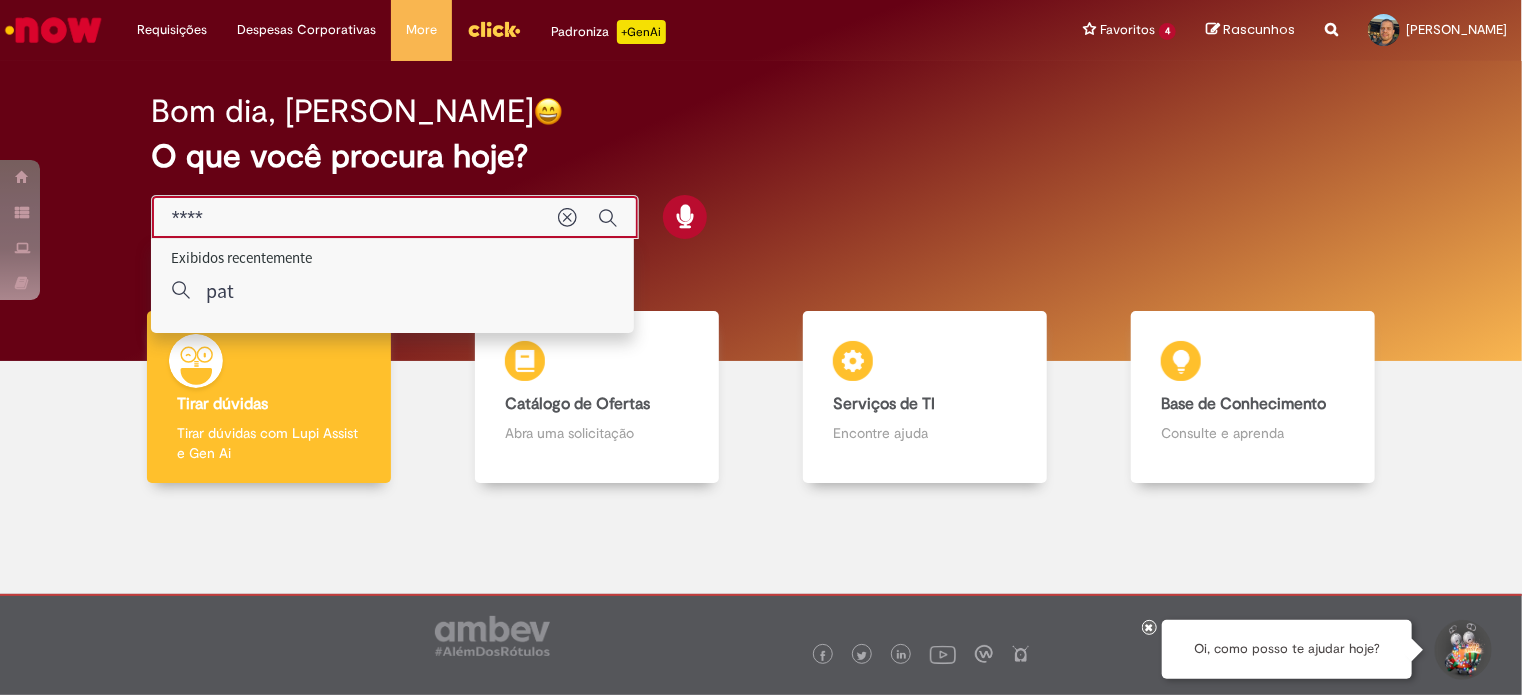 type on "*****" 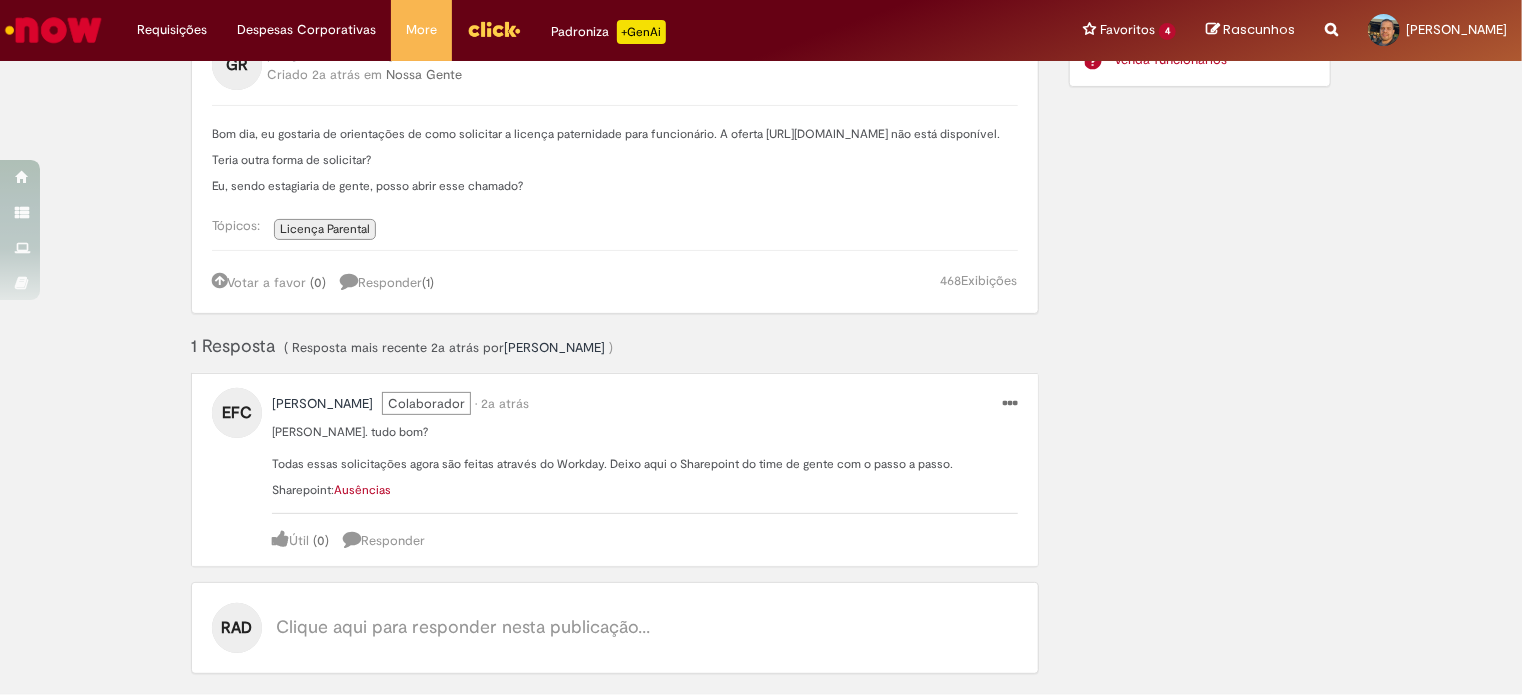 scroll, scrollTop: 0, scrollLeft: 0, axis: both 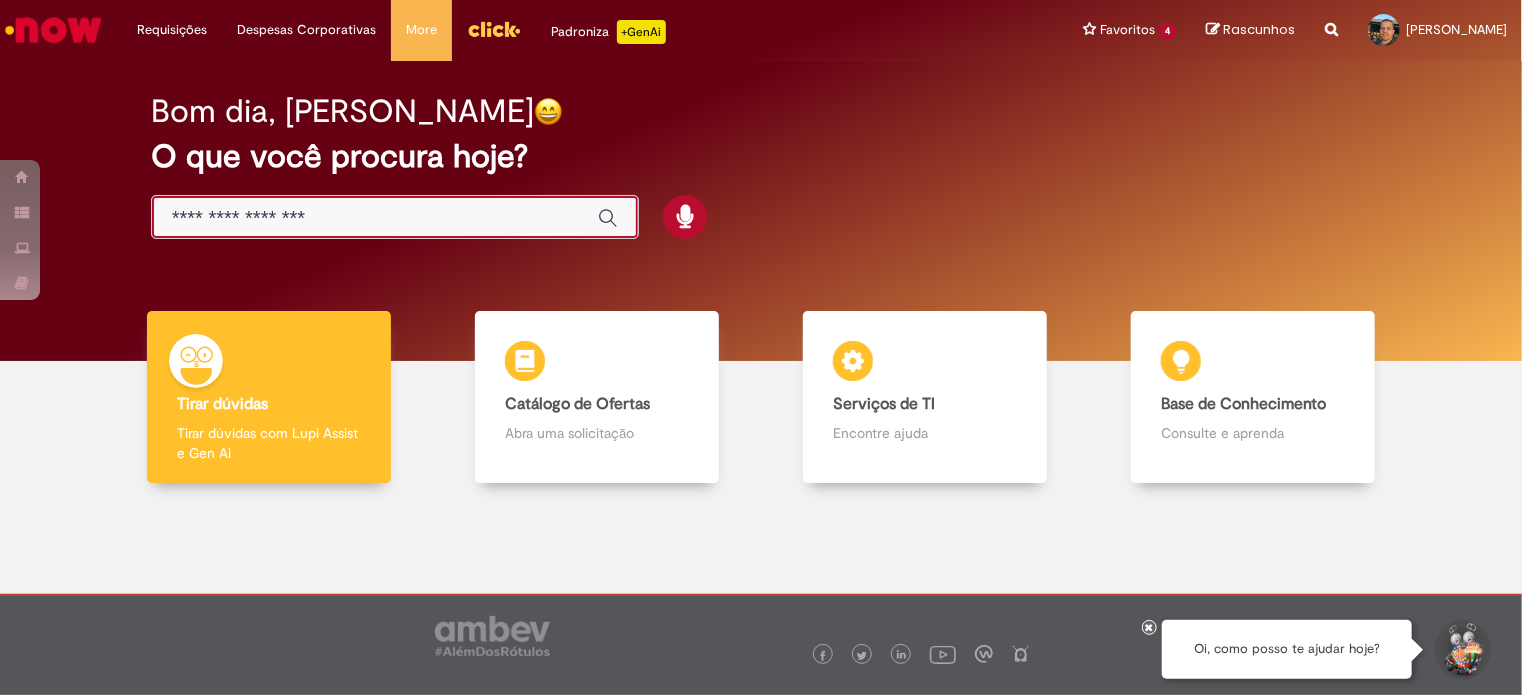 click at bounding box center (375, 218) 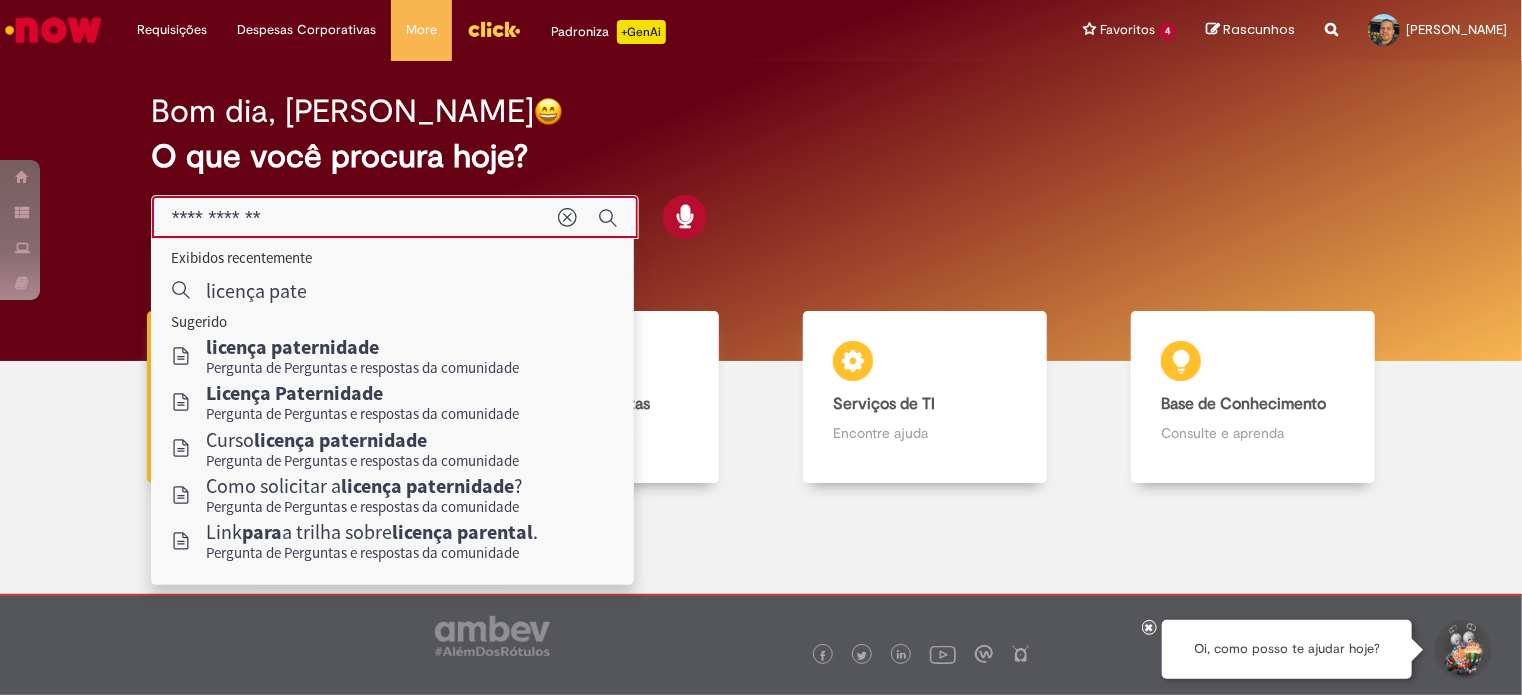 type on "**********" 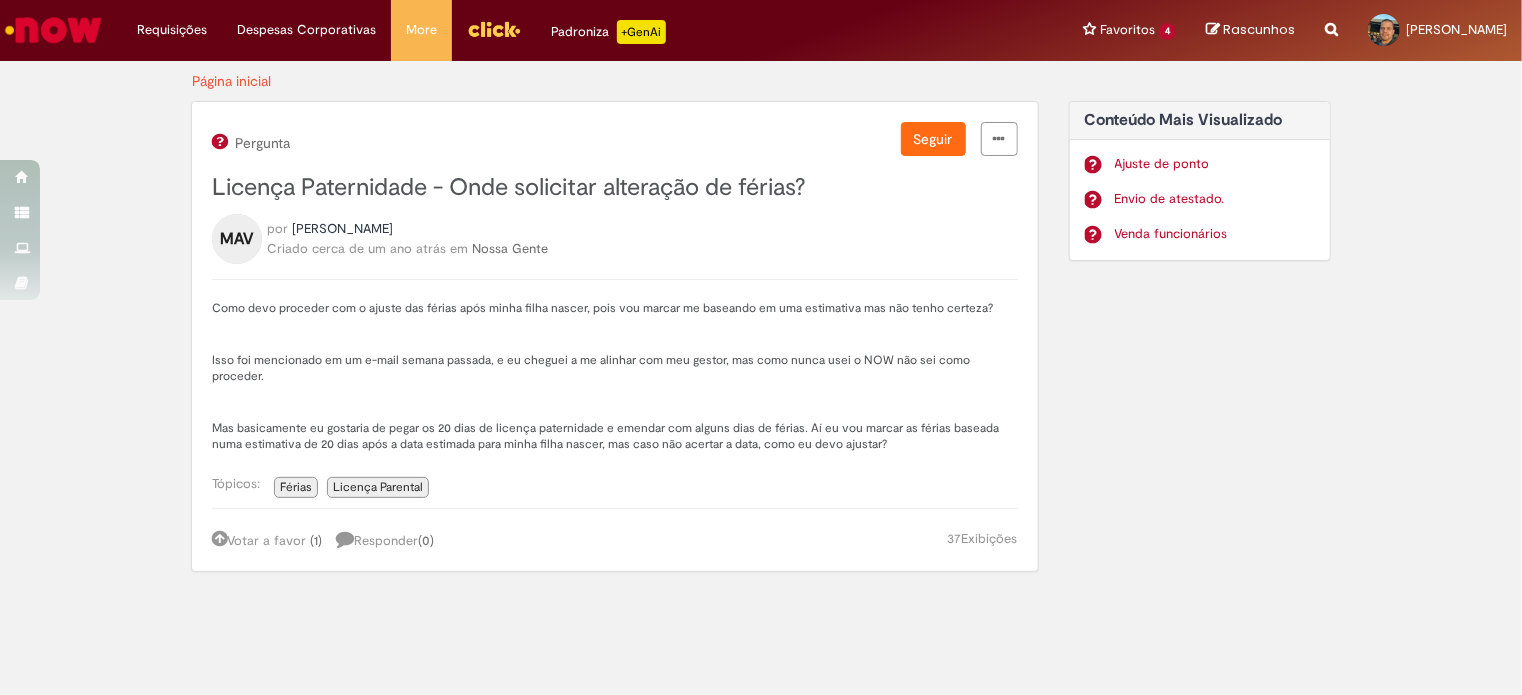 click on "Licença Parental" at bounding box center [378, 487] 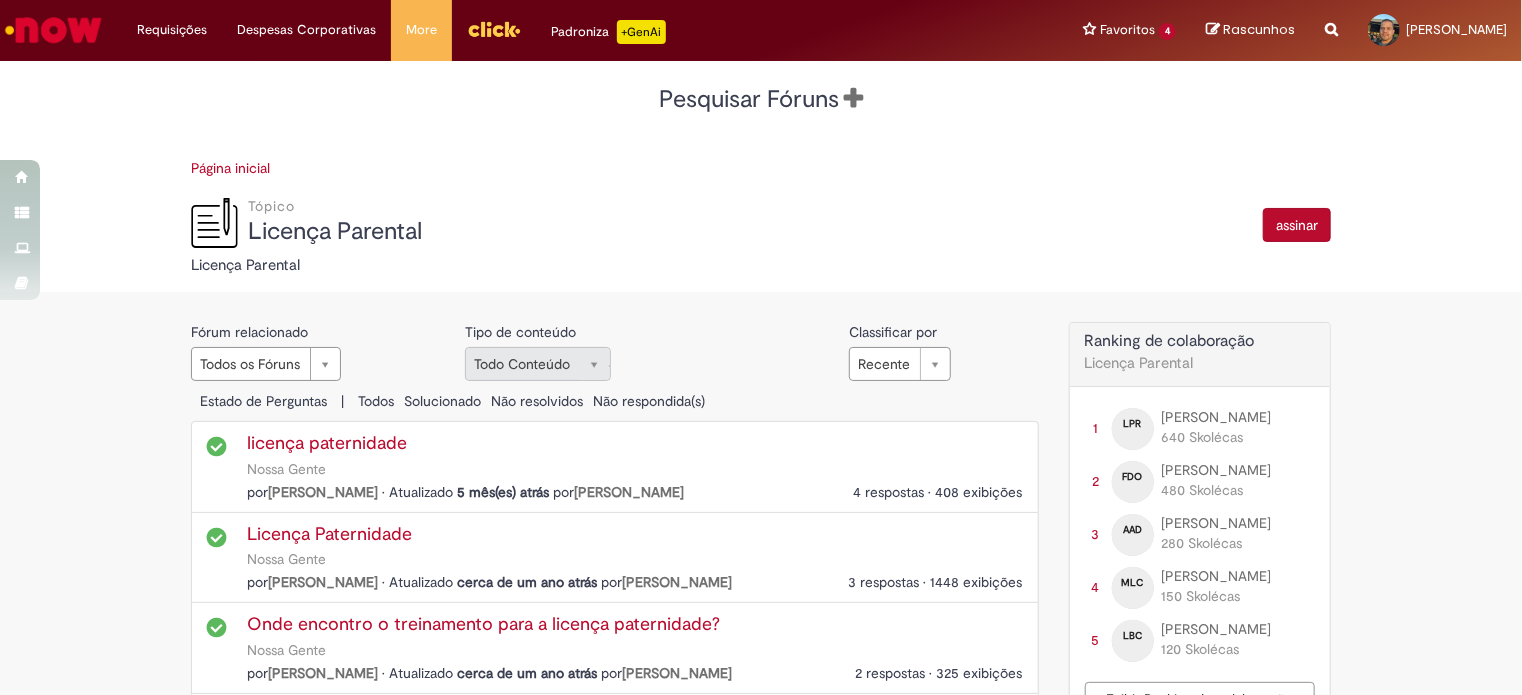 scroll, scrollTop: 100, scrollLeft: 0, axis: vertical 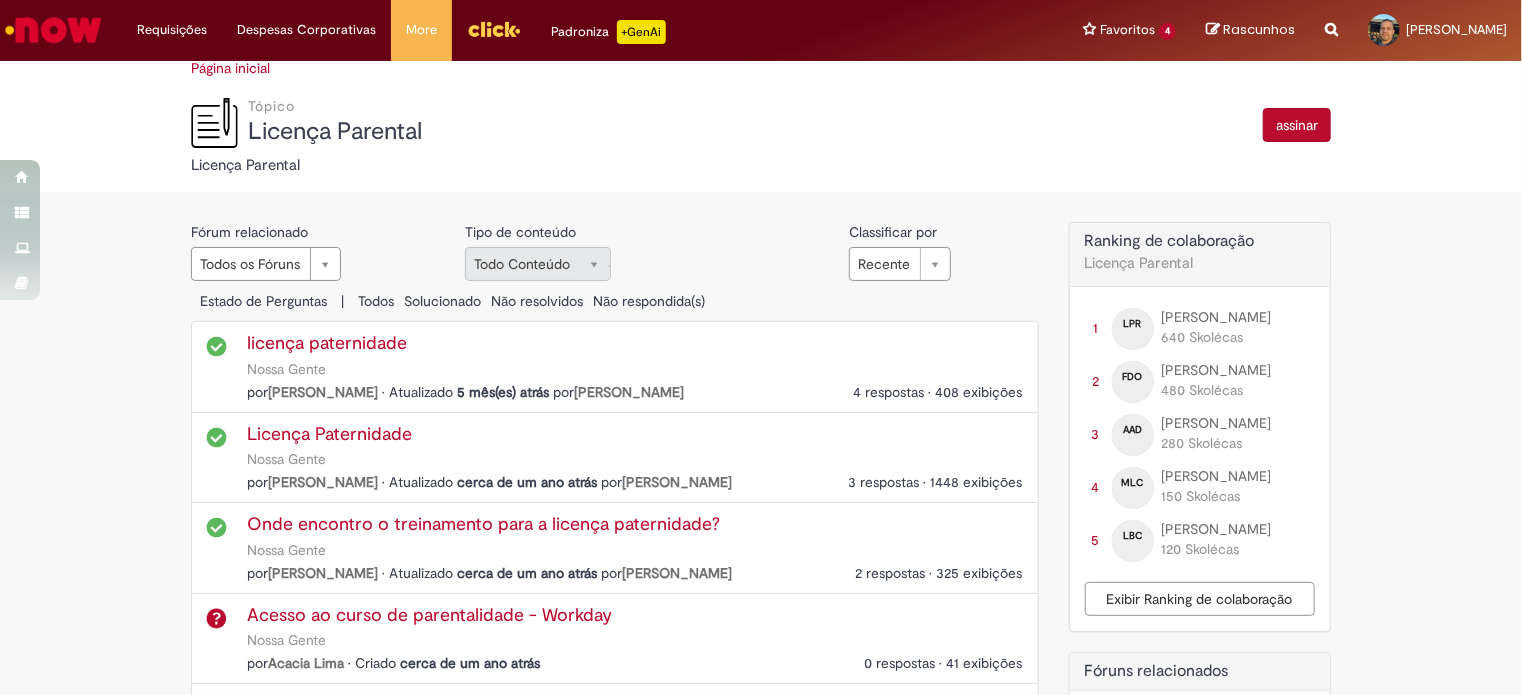 click on "licença paternidade" at bounding box center (327, 343) 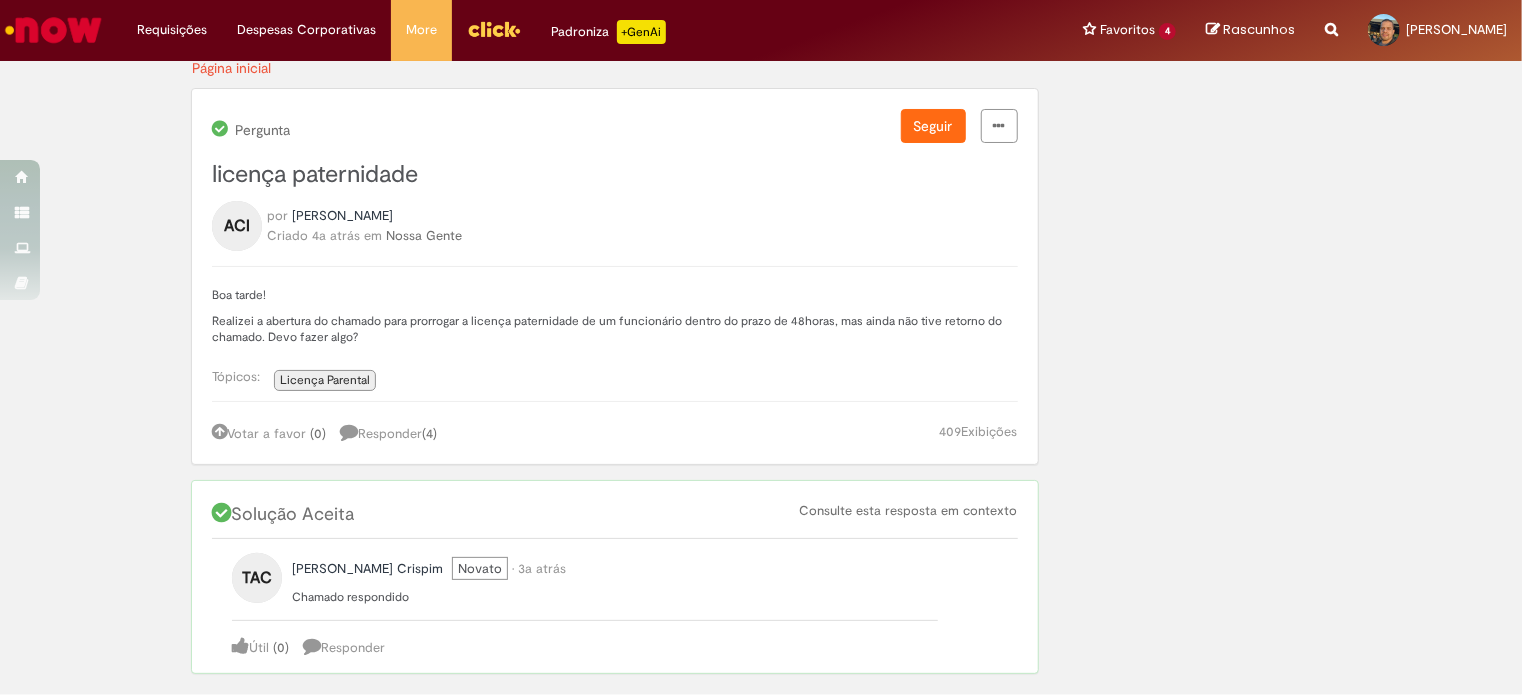 scroll, scrollTop: 0, scrollLeft: 0, axis: both 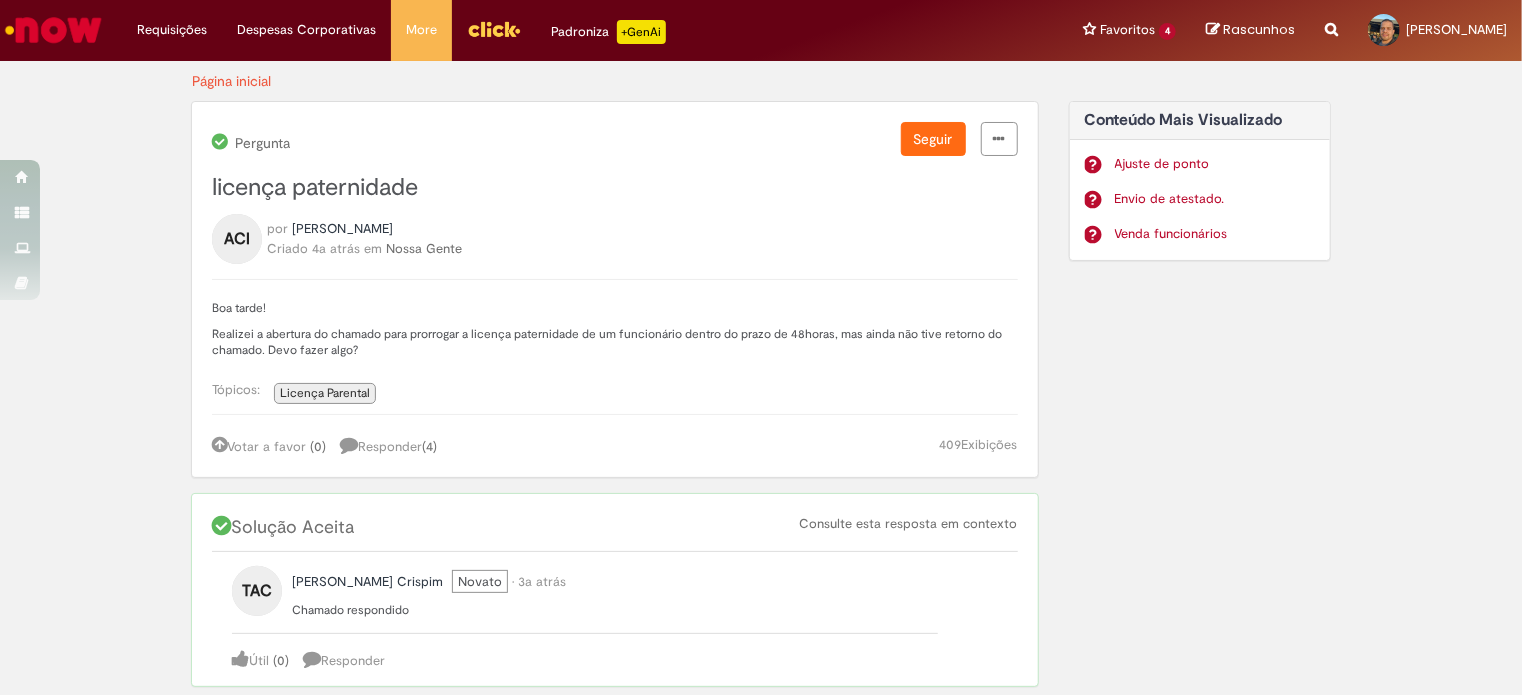 click on "Licença Parental" at bounding box center (325, 393) 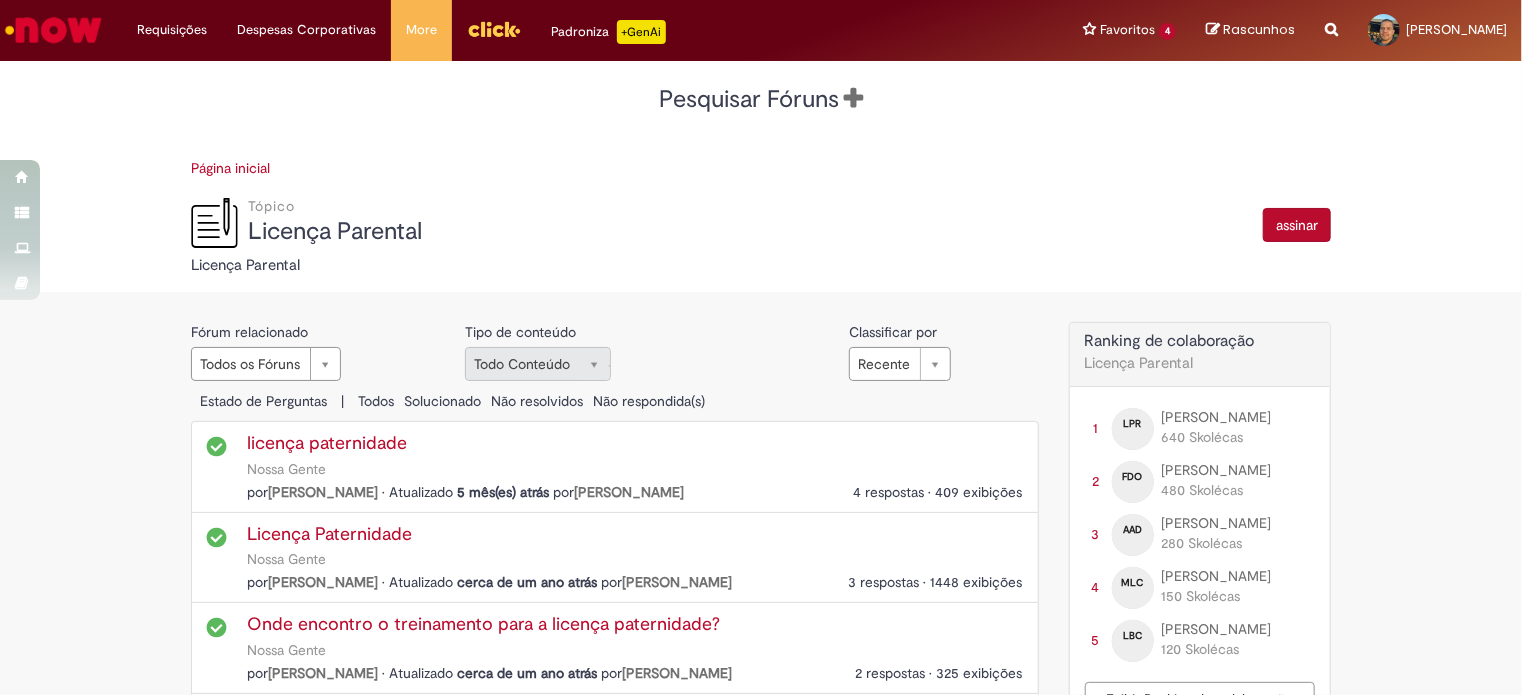 click at bounding box center (214, 223) 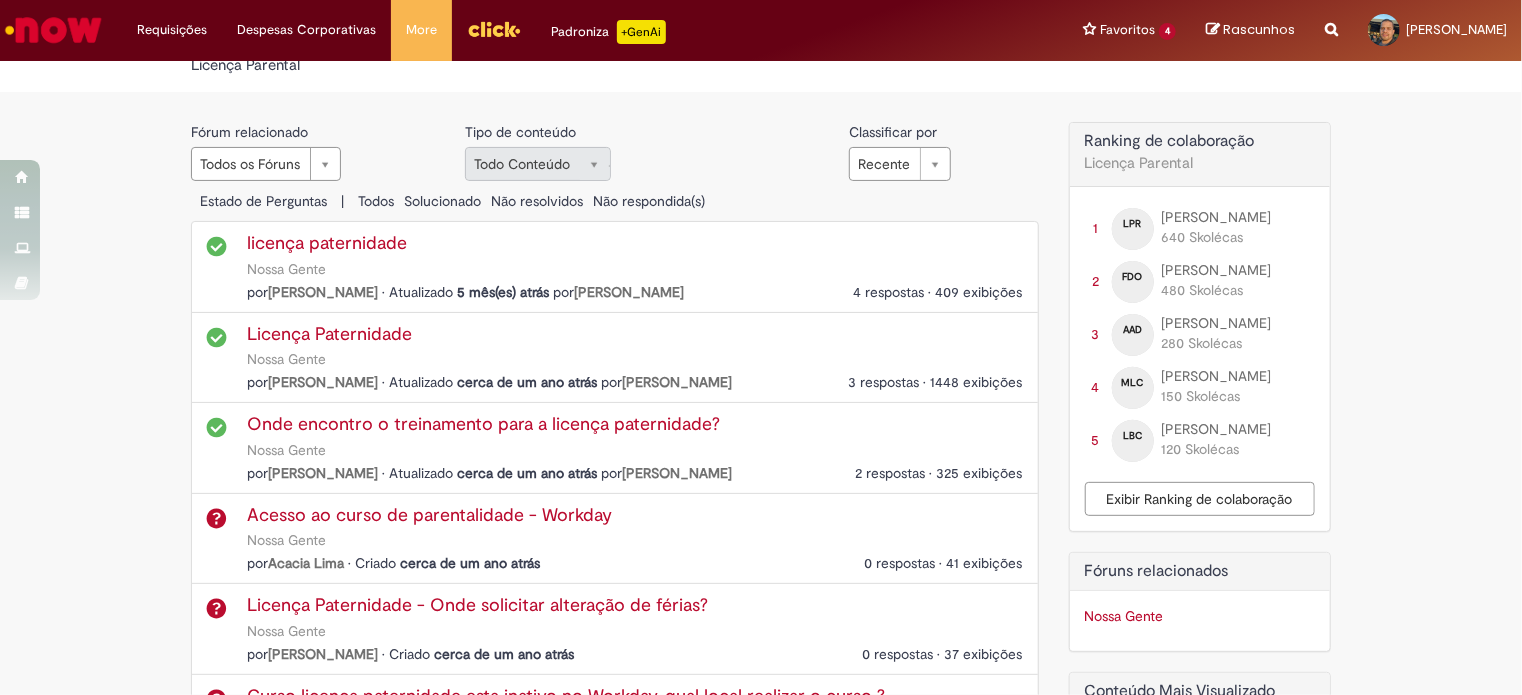 click on "Onde encontro o treinamento para a licença paternidade?" at bounding box center [483, 424] 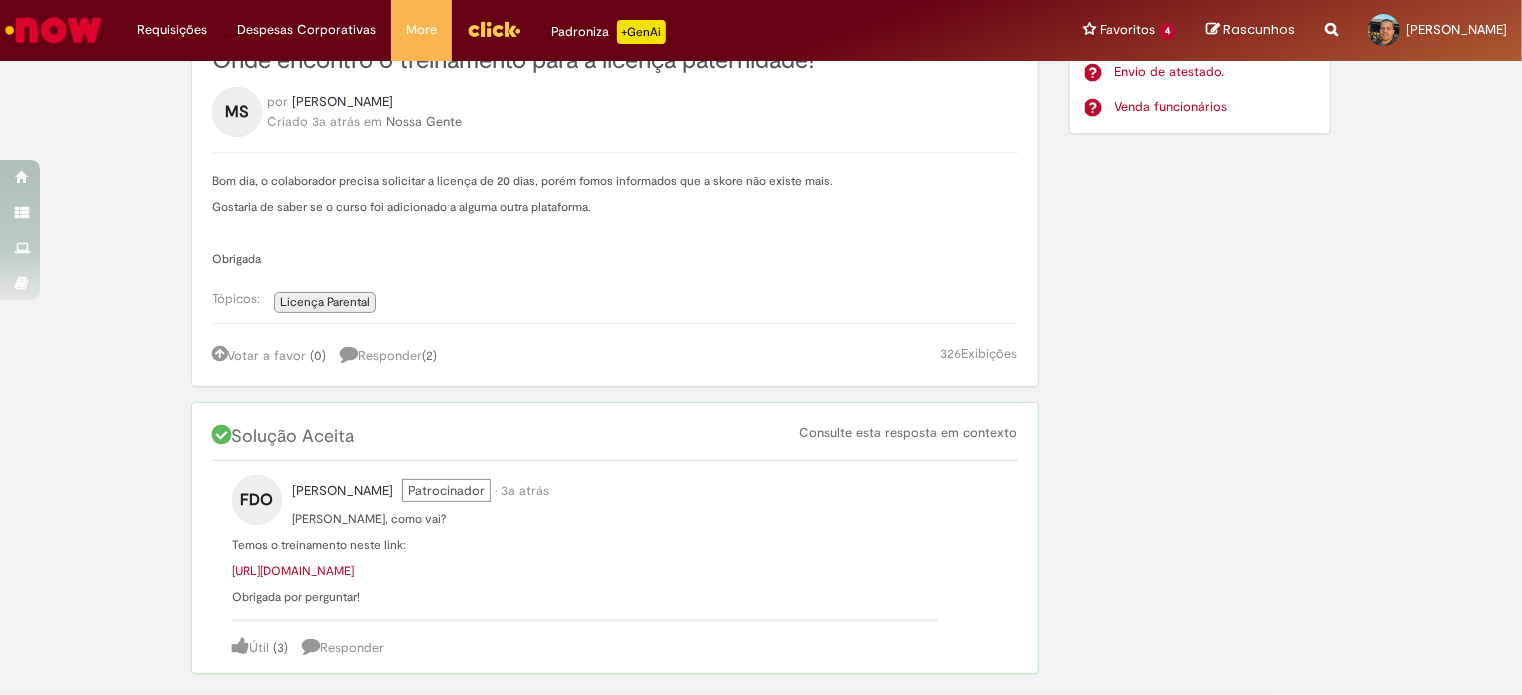 scroll, scrollTop: 0, scrollLeft: 0, axis: both 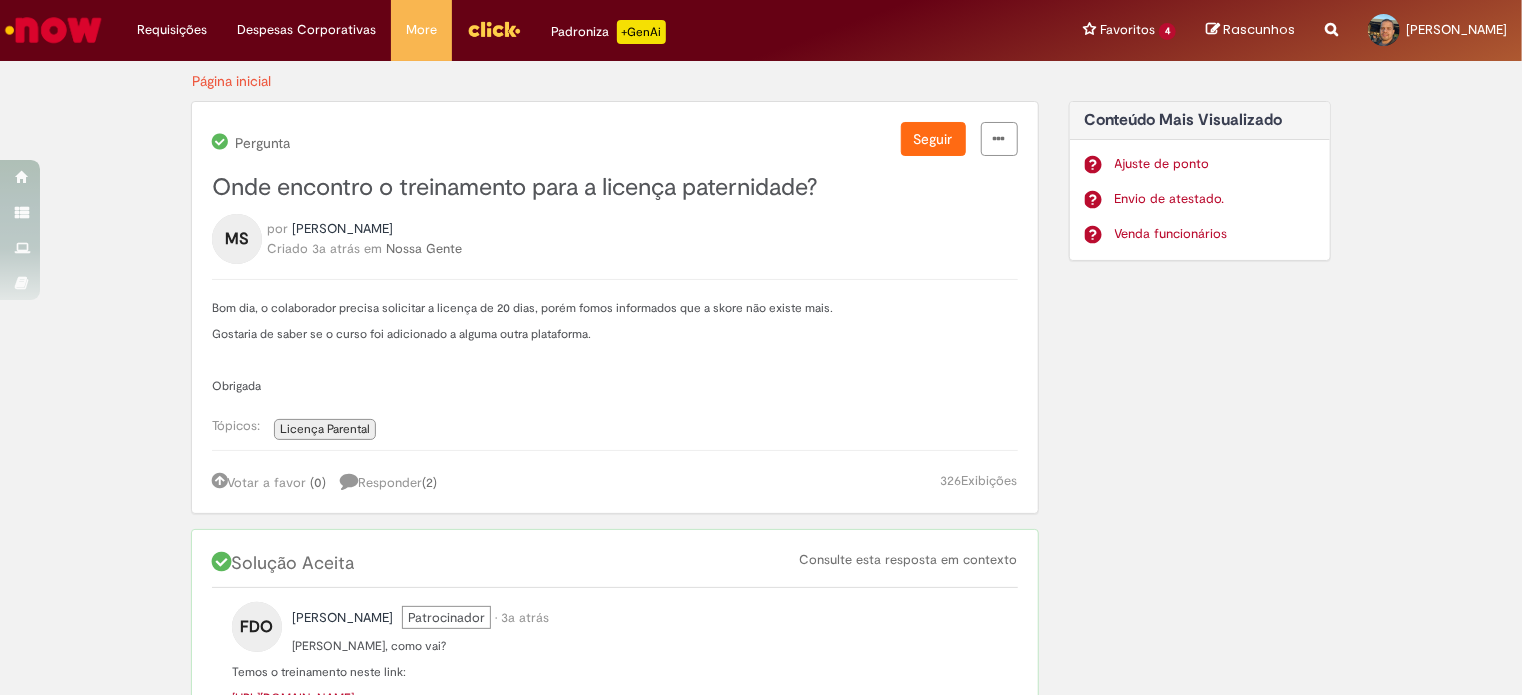 select on "**********" 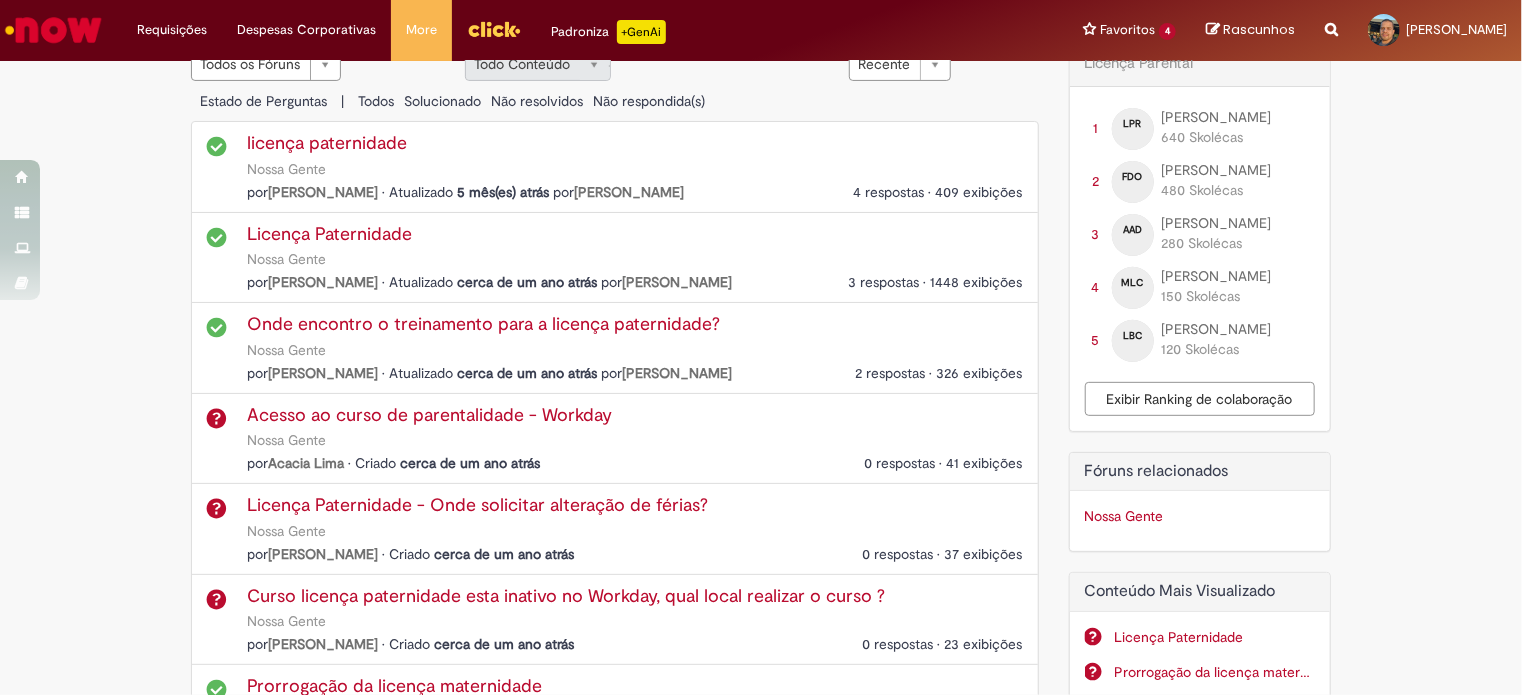scroll, scrollTop: 400, scrollLeft: 0, axis: vertical 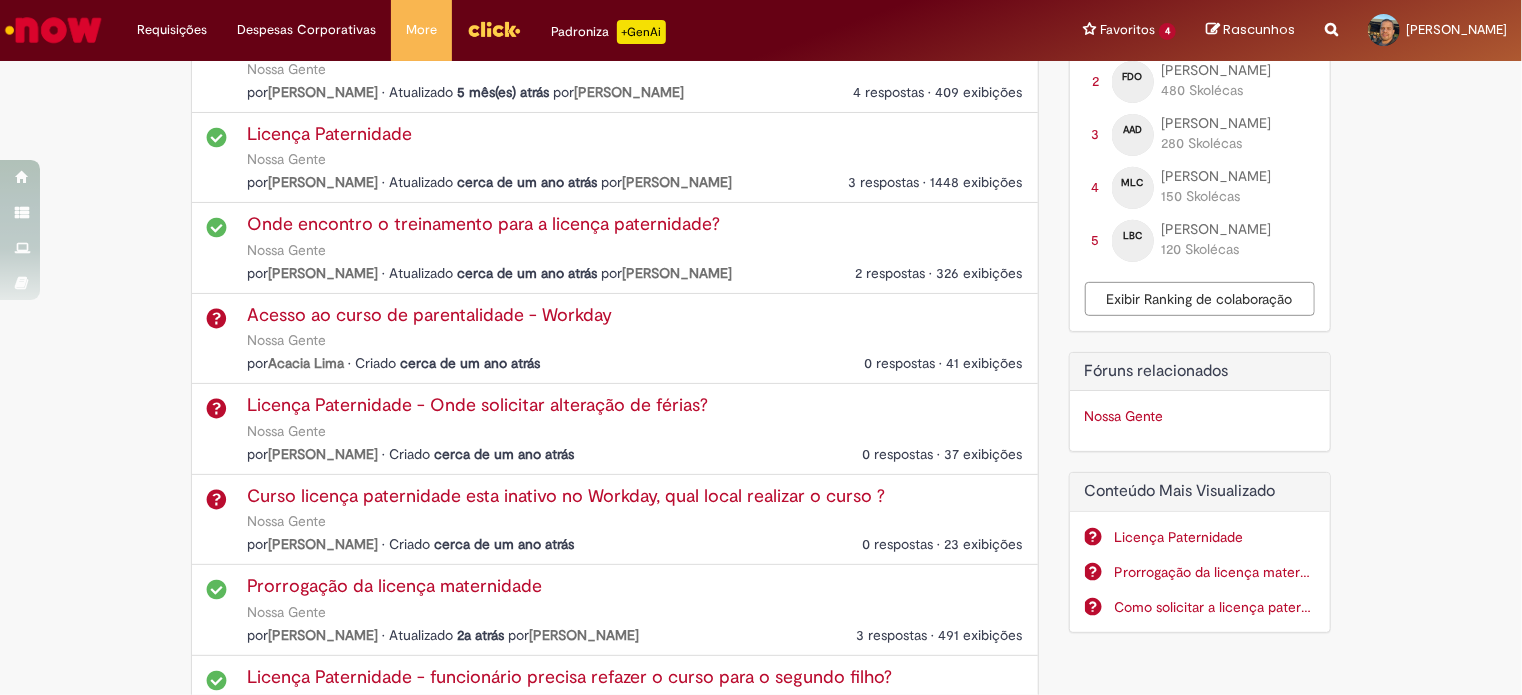 click on "Licença Paternidade - Onde solicitar alteração de férias?" at bounding box center [477, 405] 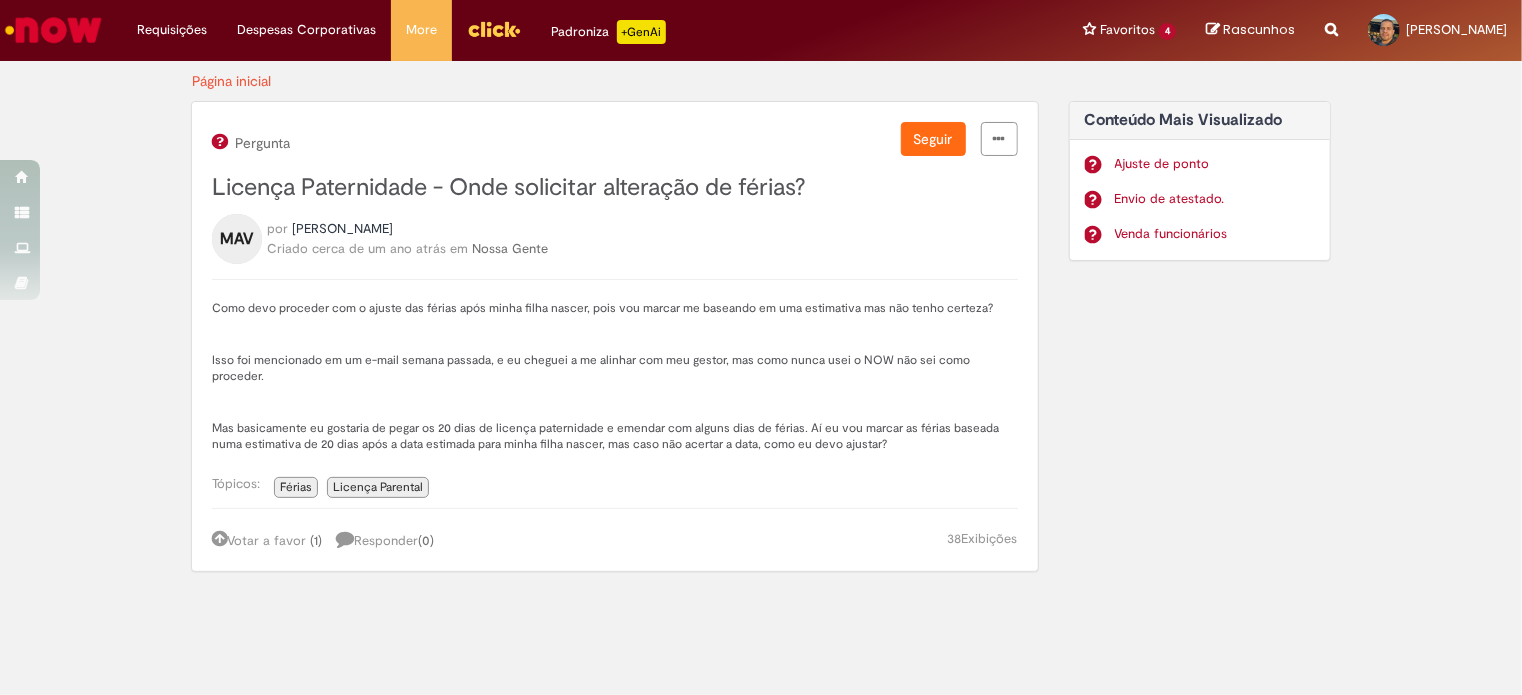 click on "Licença Parental" at bounding box center (378, 487) 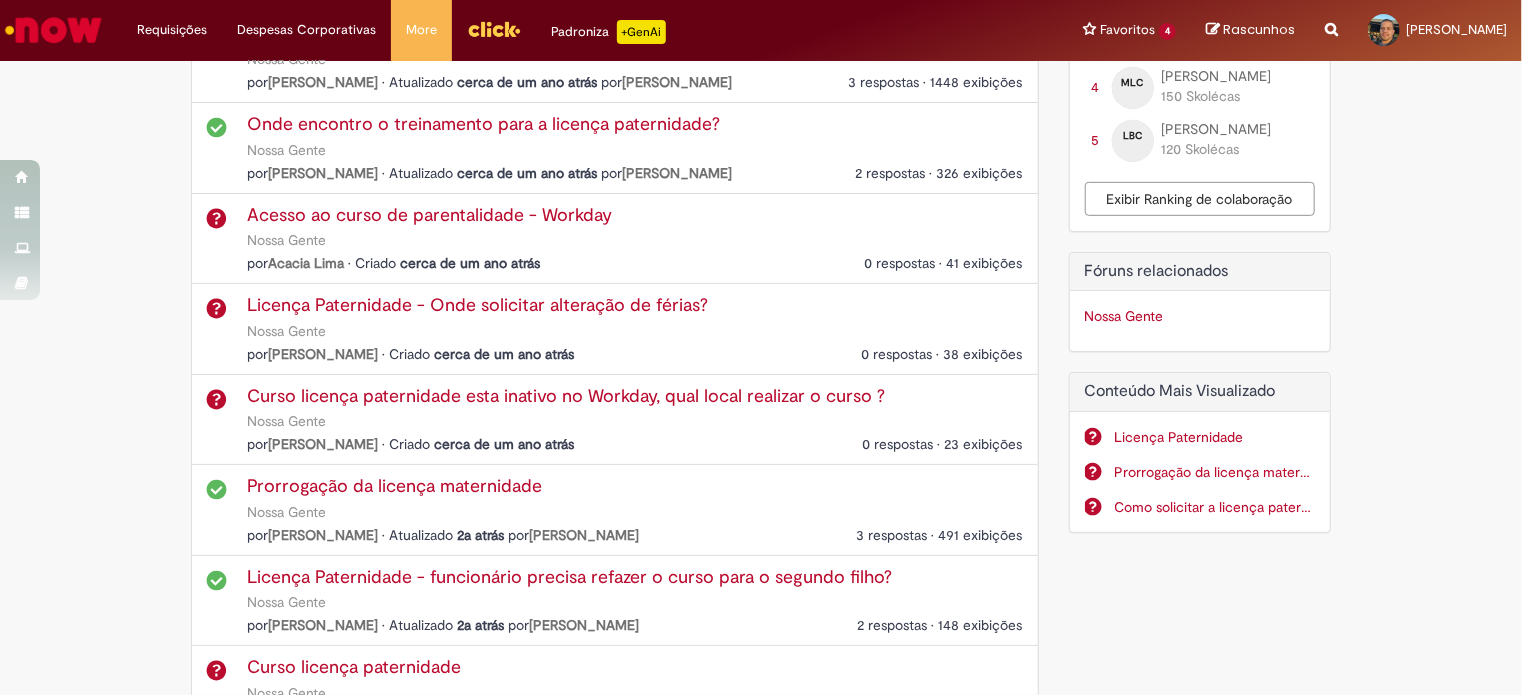 scroll, scrollTop: 600, scrollLeft: 0, axis: vertical 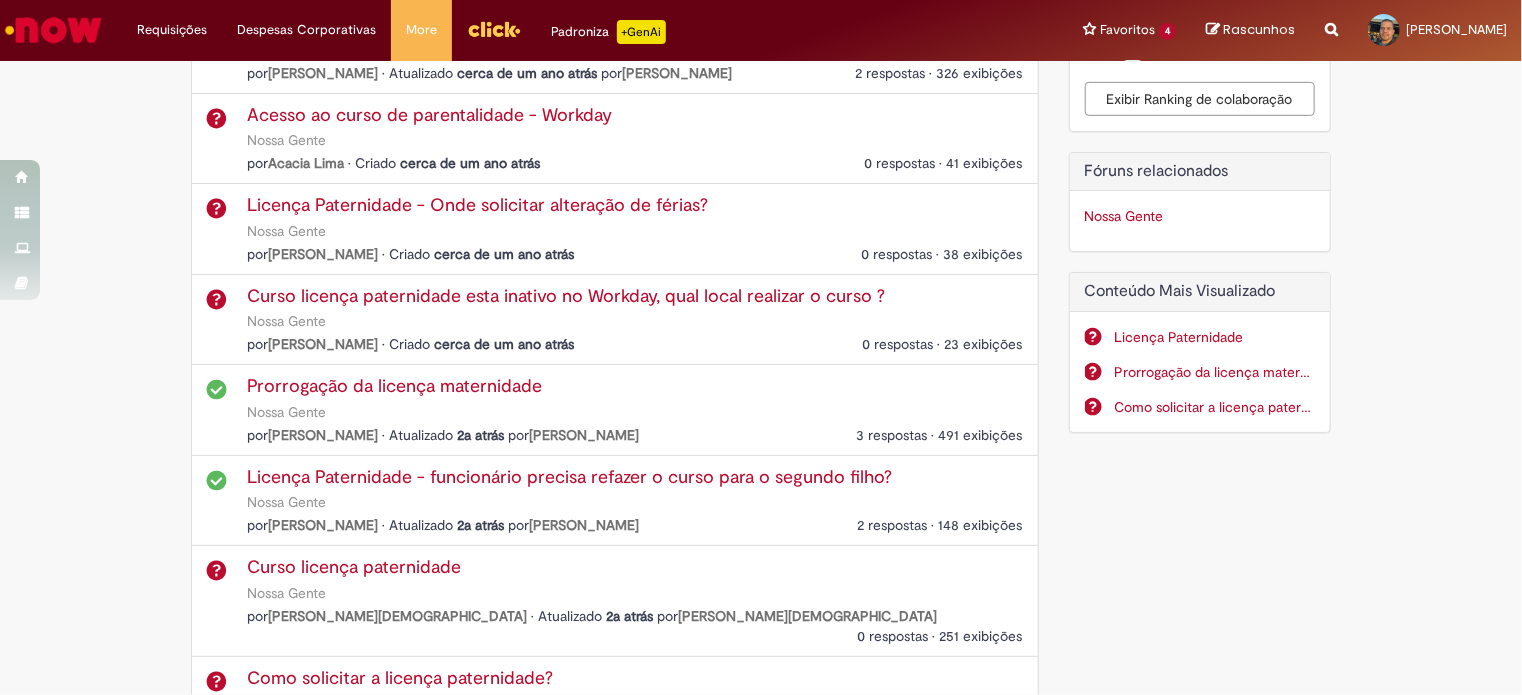 click on "Licença Paternidade" at bounding box center [1215, 337] 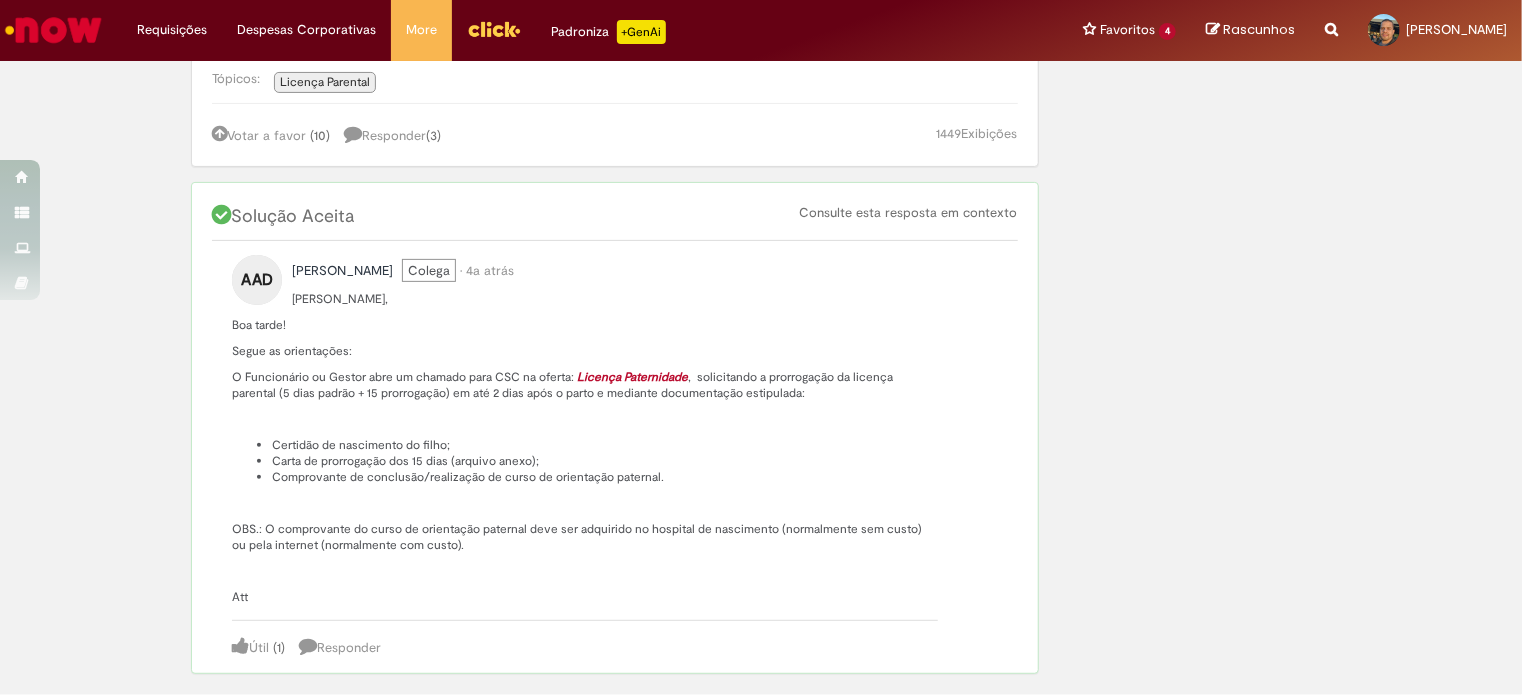 scroll, scrollTop: 0, scrollLeft: 0, axis: both 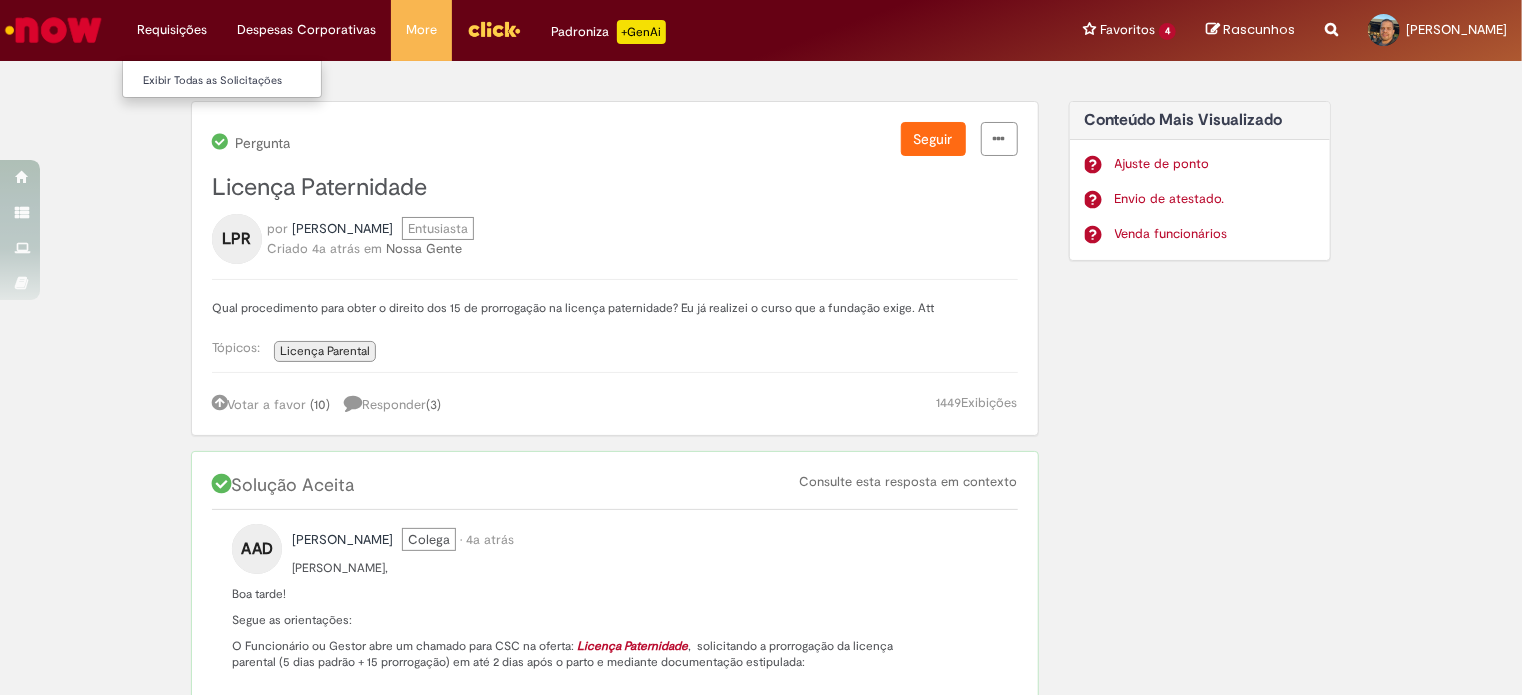 click on "Requisições
Exibir Todas as Solicitações" at bounding box center (172, 30) 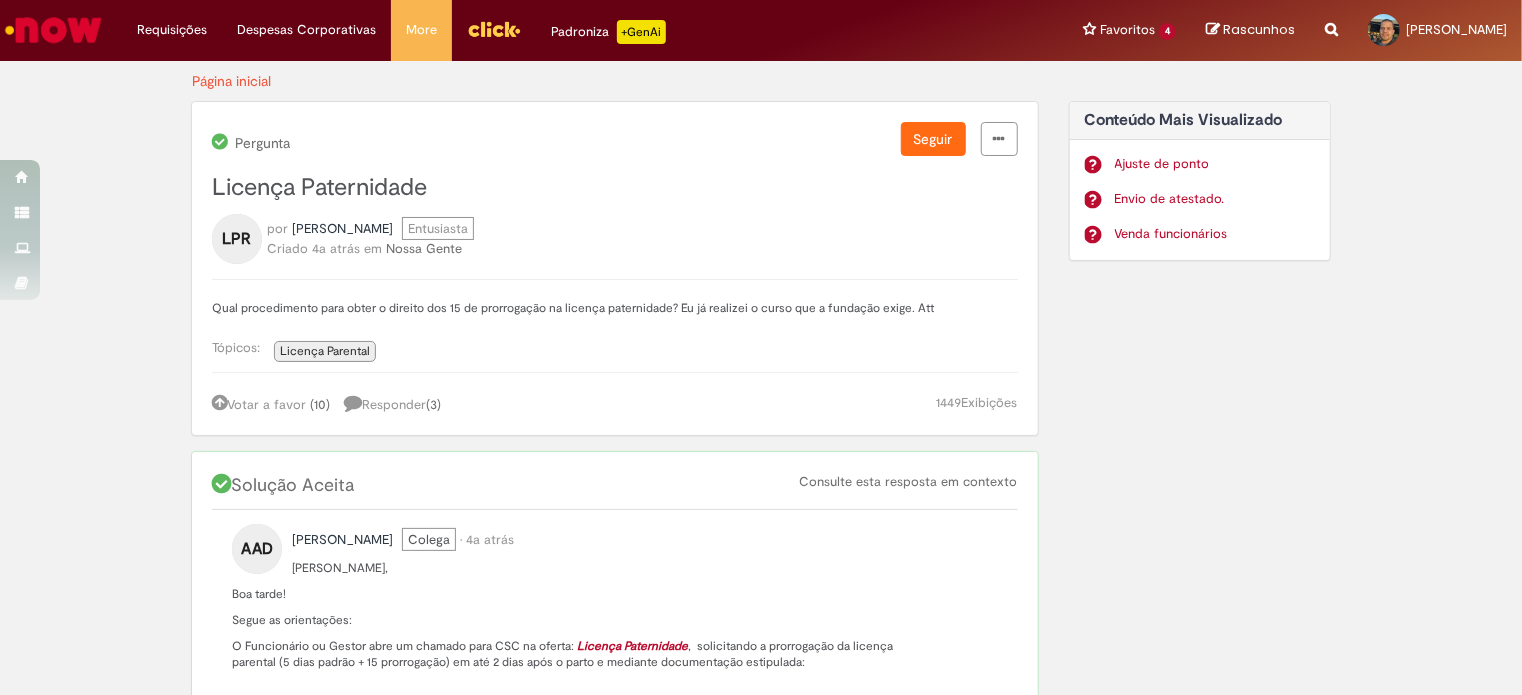 click on "Responder  ( 3 )" at bounding box center [392, 404] 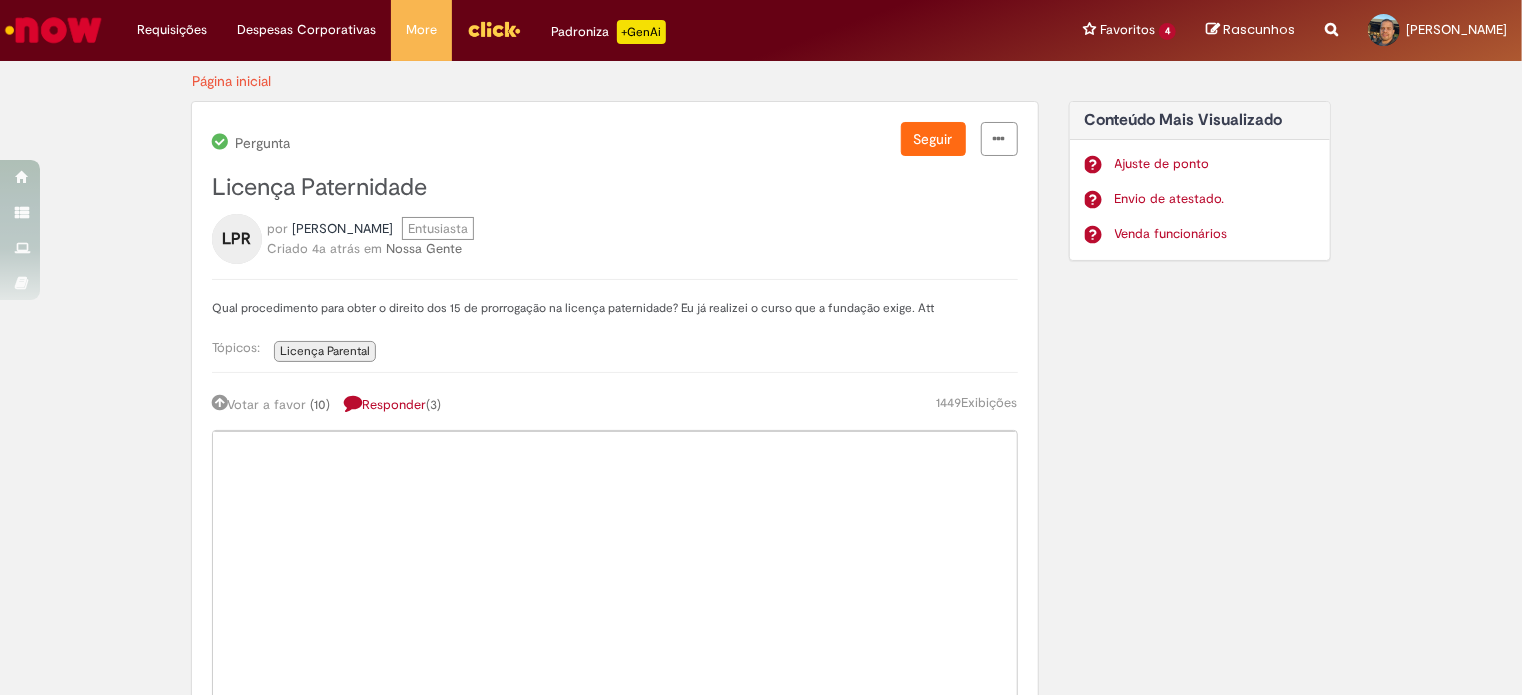 scroll, scrollTop: 0, scrollLeft: 0, axis: both 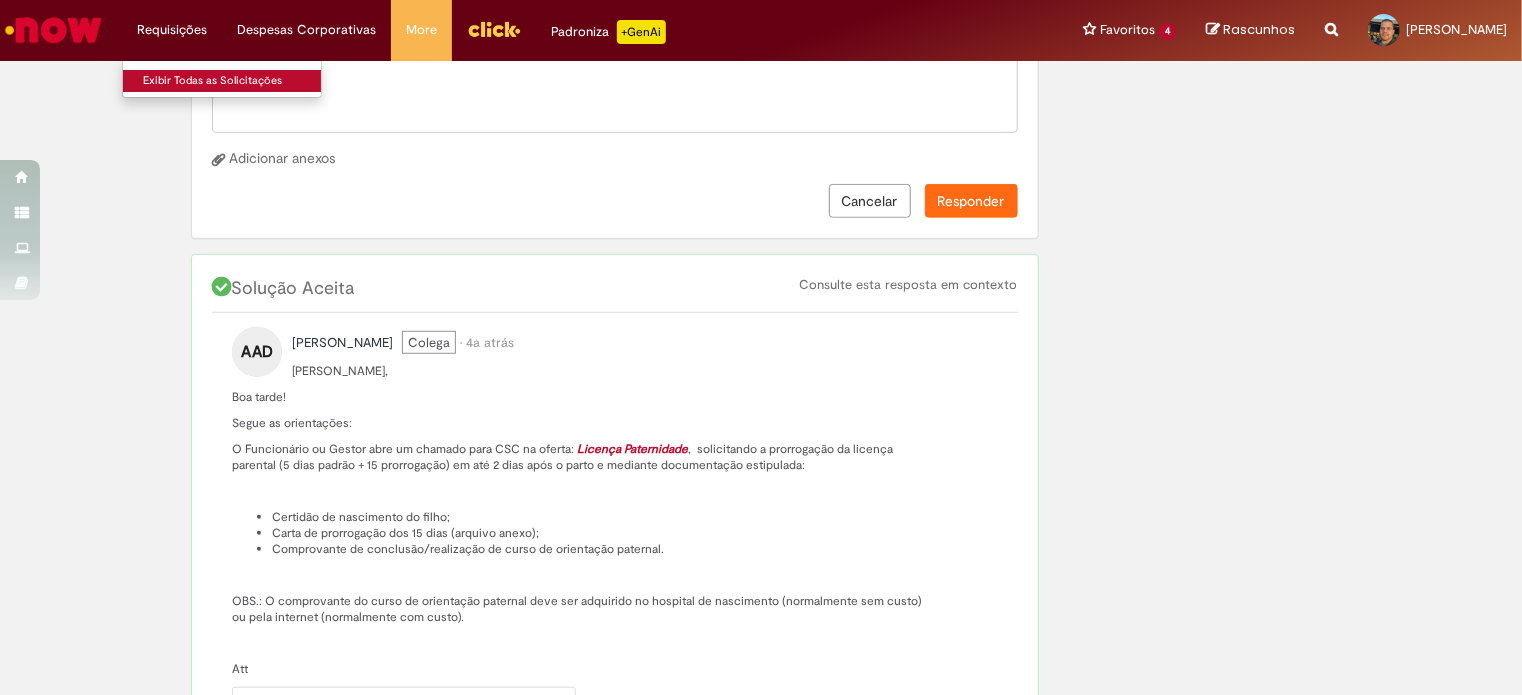 click on "Exibir Todas as Solicitações" at bounding box center [233, 81] 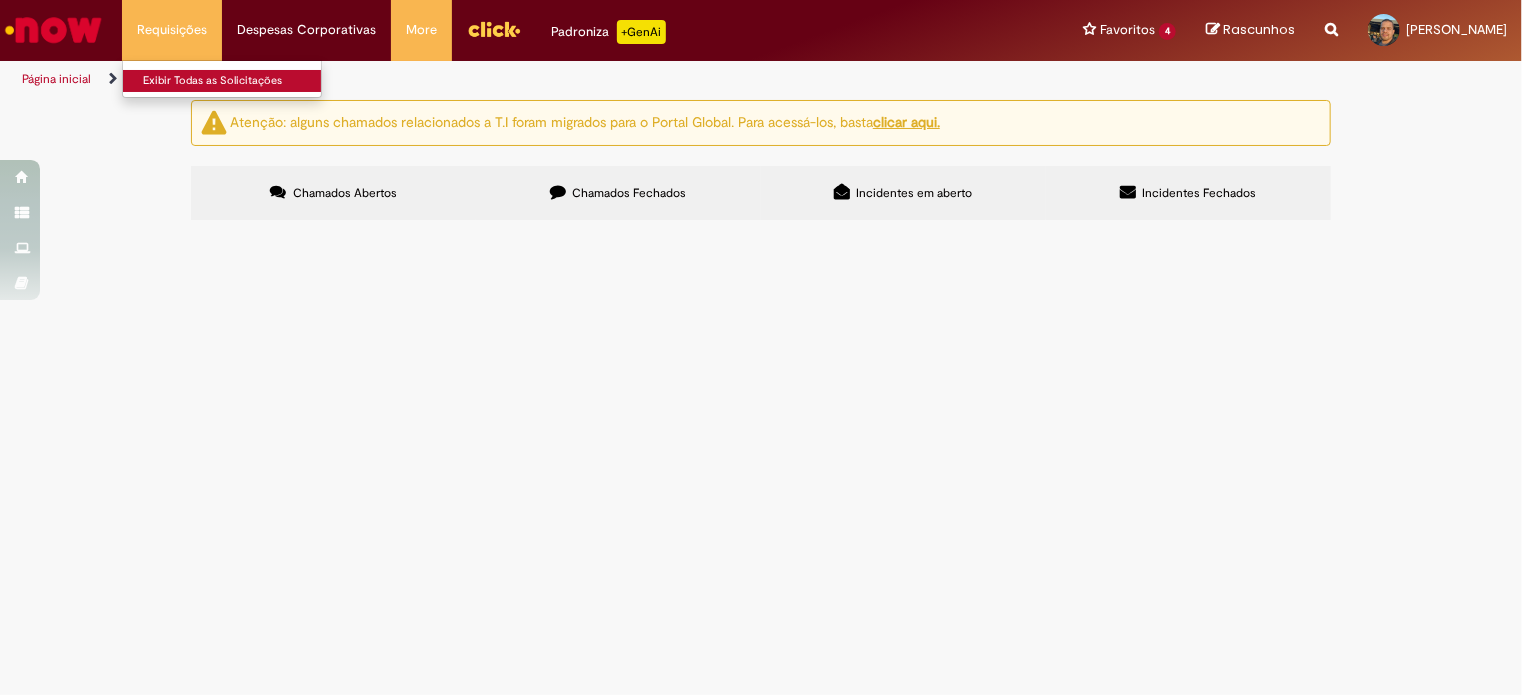 scroll, scrollTop: 0, scrollLeft: 0, axis: both 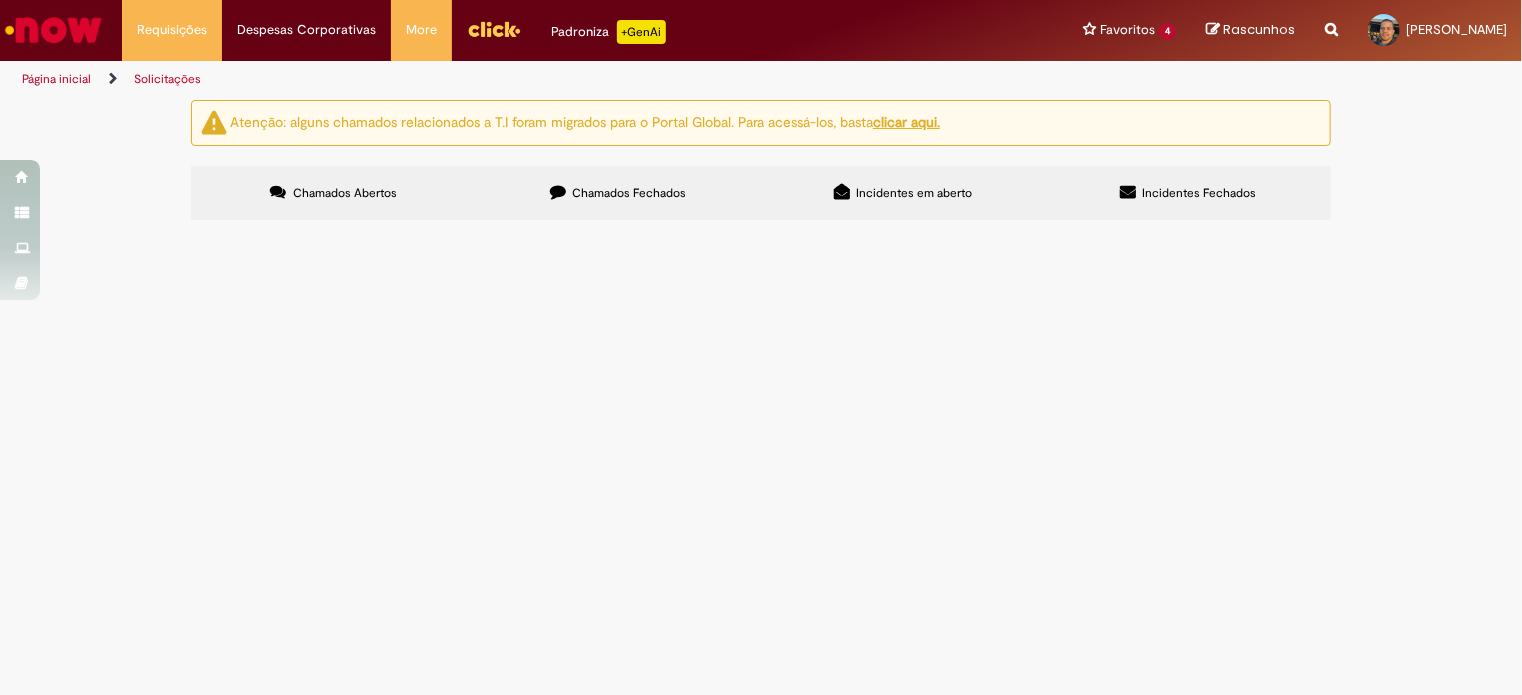 click at bounding box center (1331, 18) 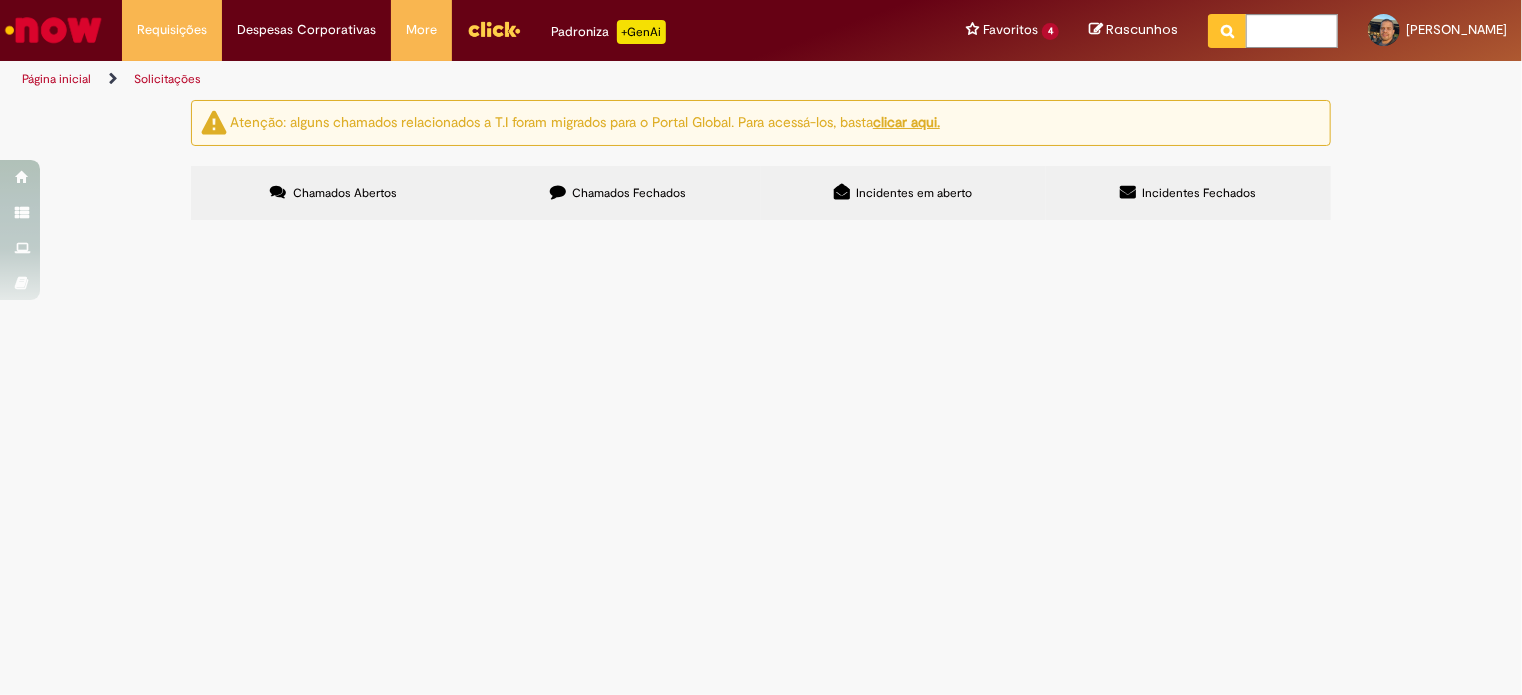 click at bounding box center [53, 30] 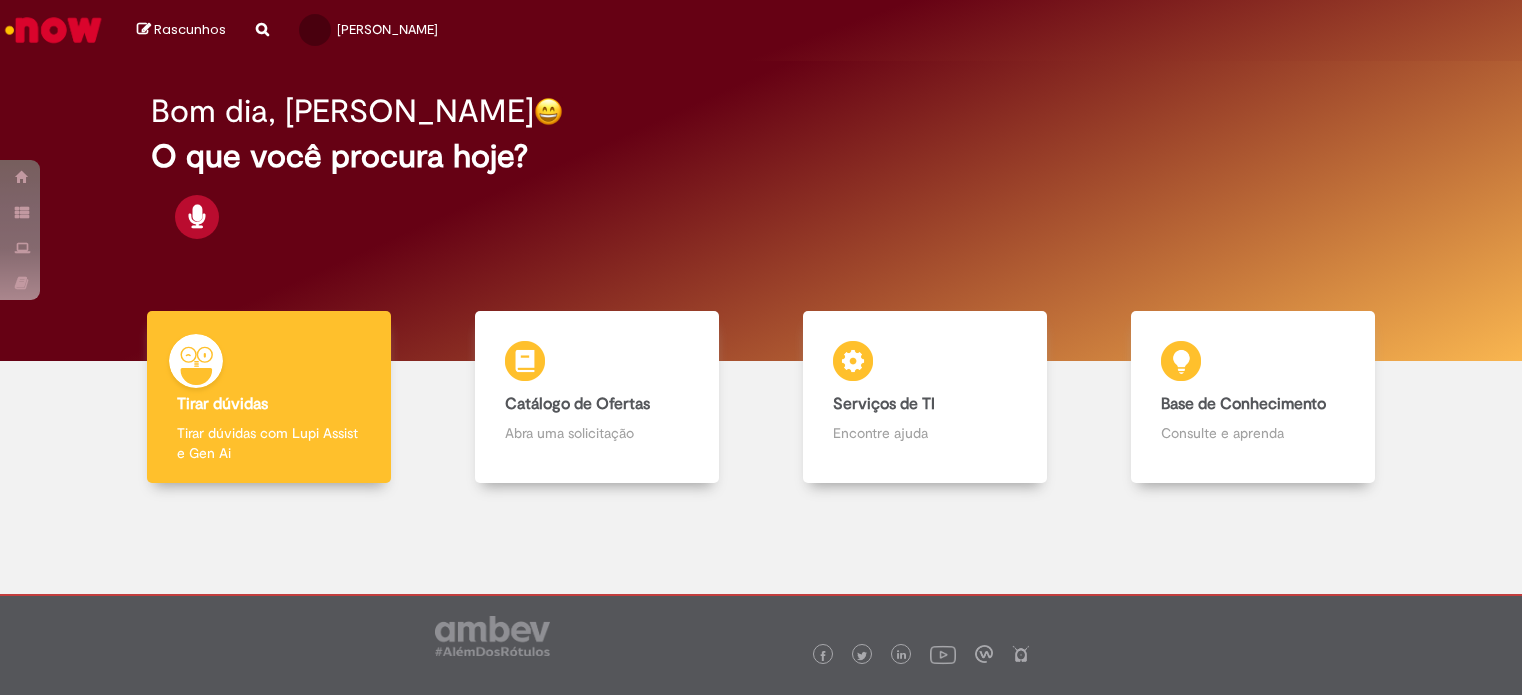 scroll, scrollTop: 0, scrollLeft: 0, axis: both 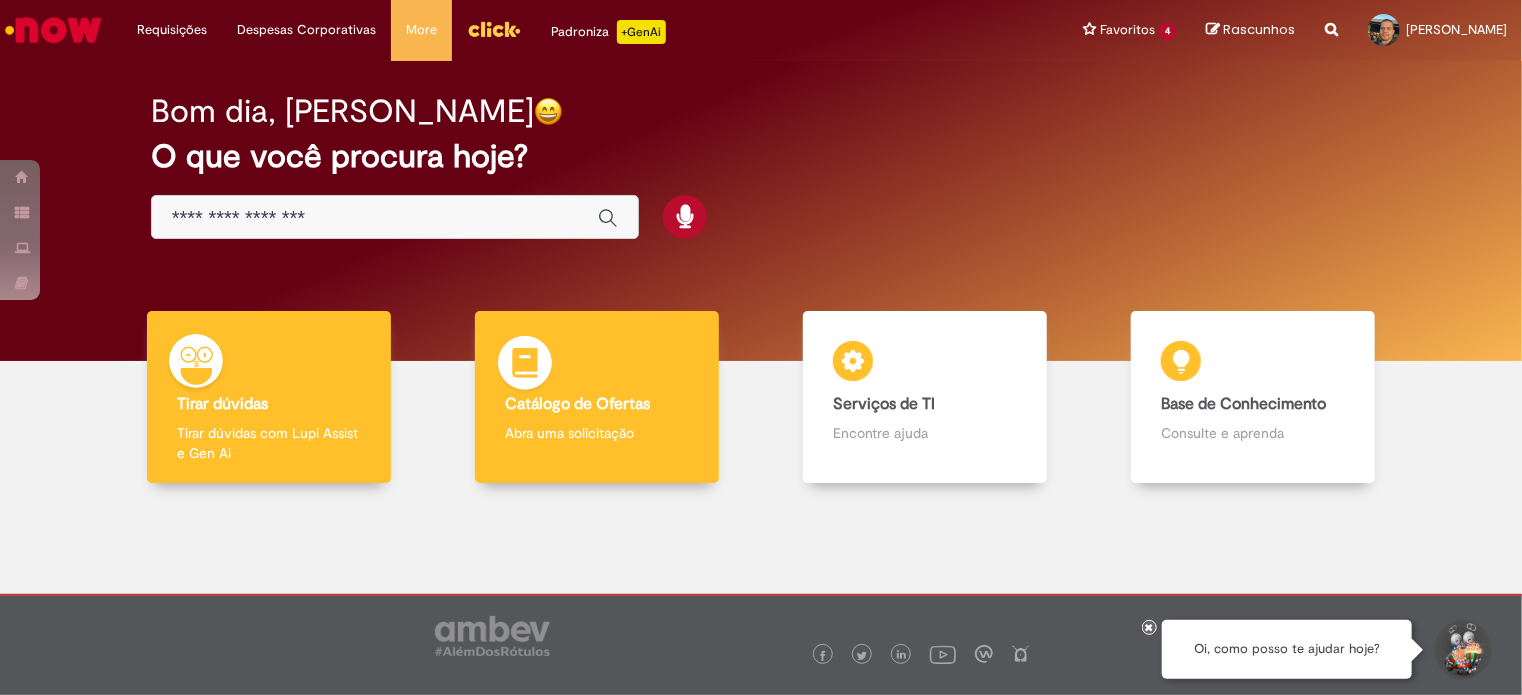 click on "Abra uma solicitação" at bounding box center [596, 433] 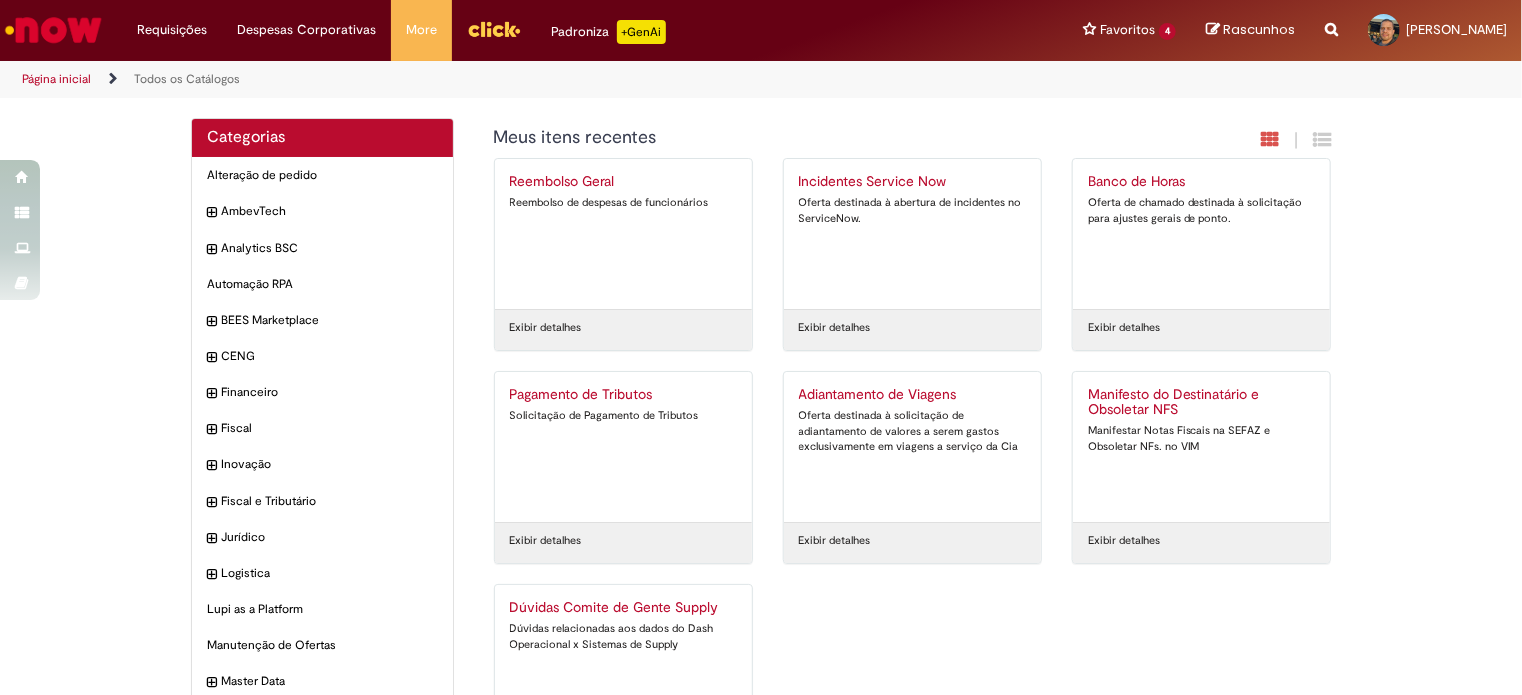 click at bounding box center (1331, 18) 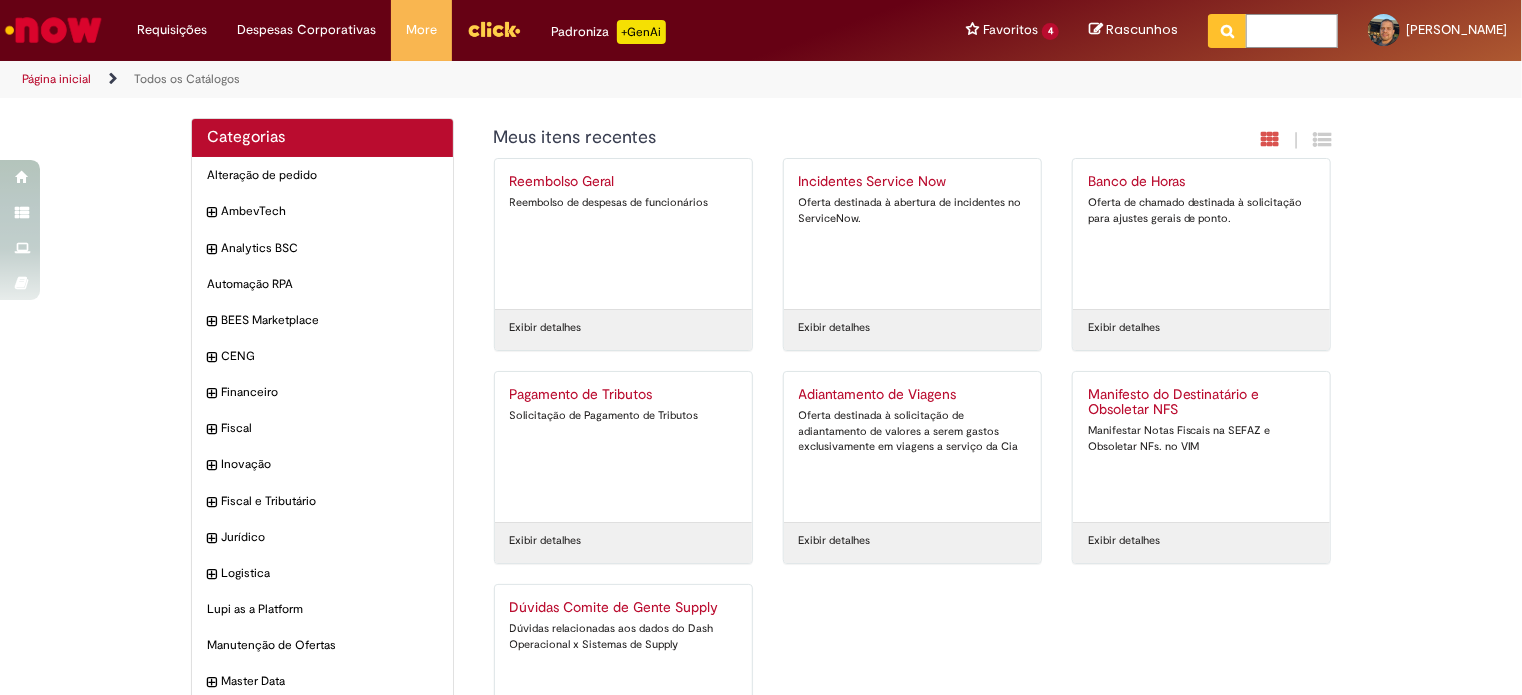click at bounding box center [1292, 31] 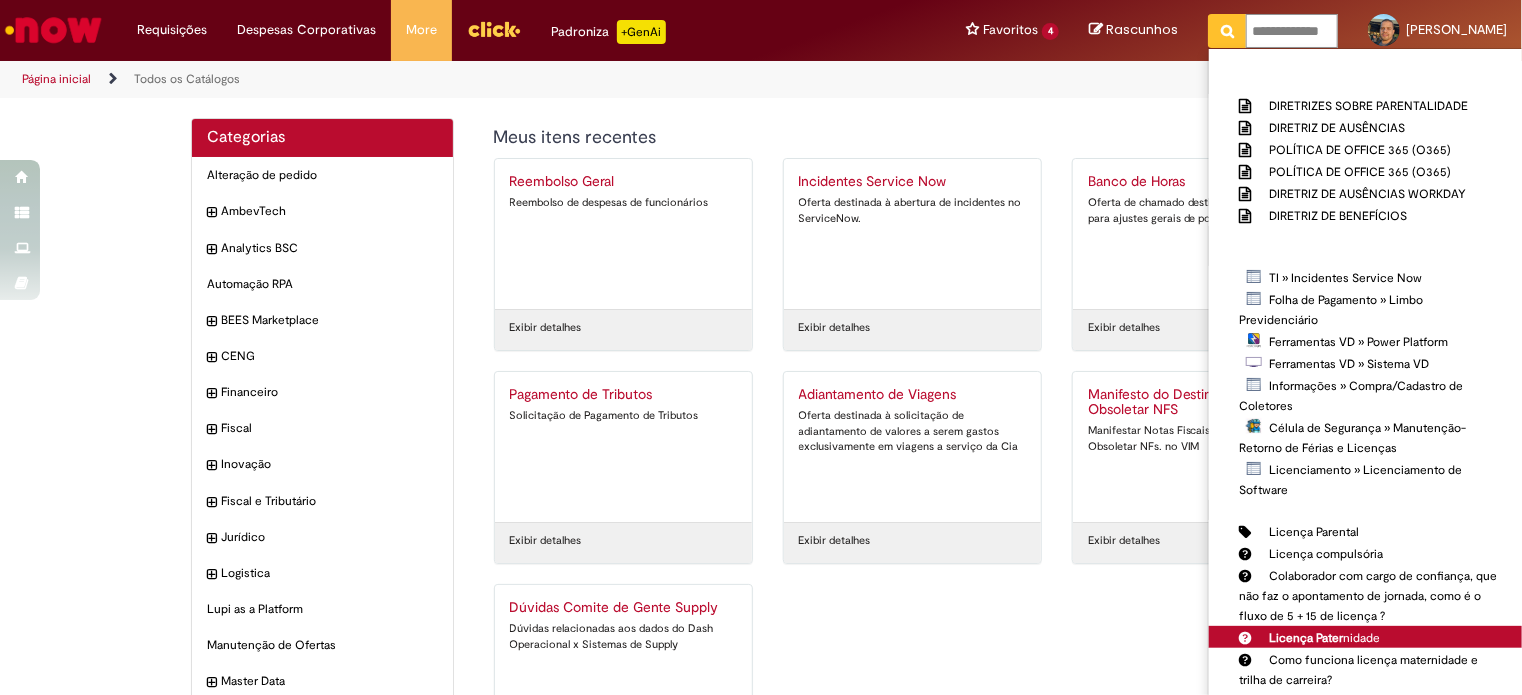 type on "**********" 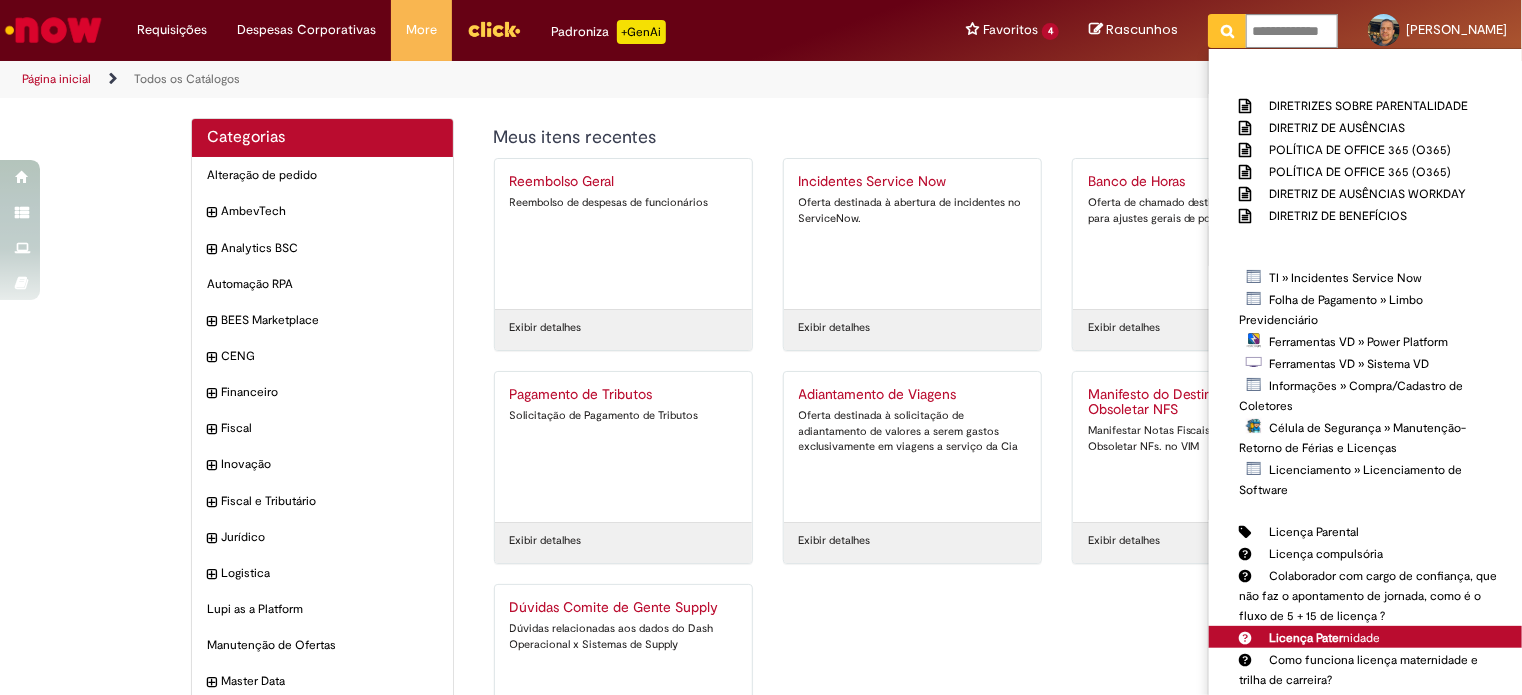 click on "Licença Pater" at bounding box center [1306, 638] 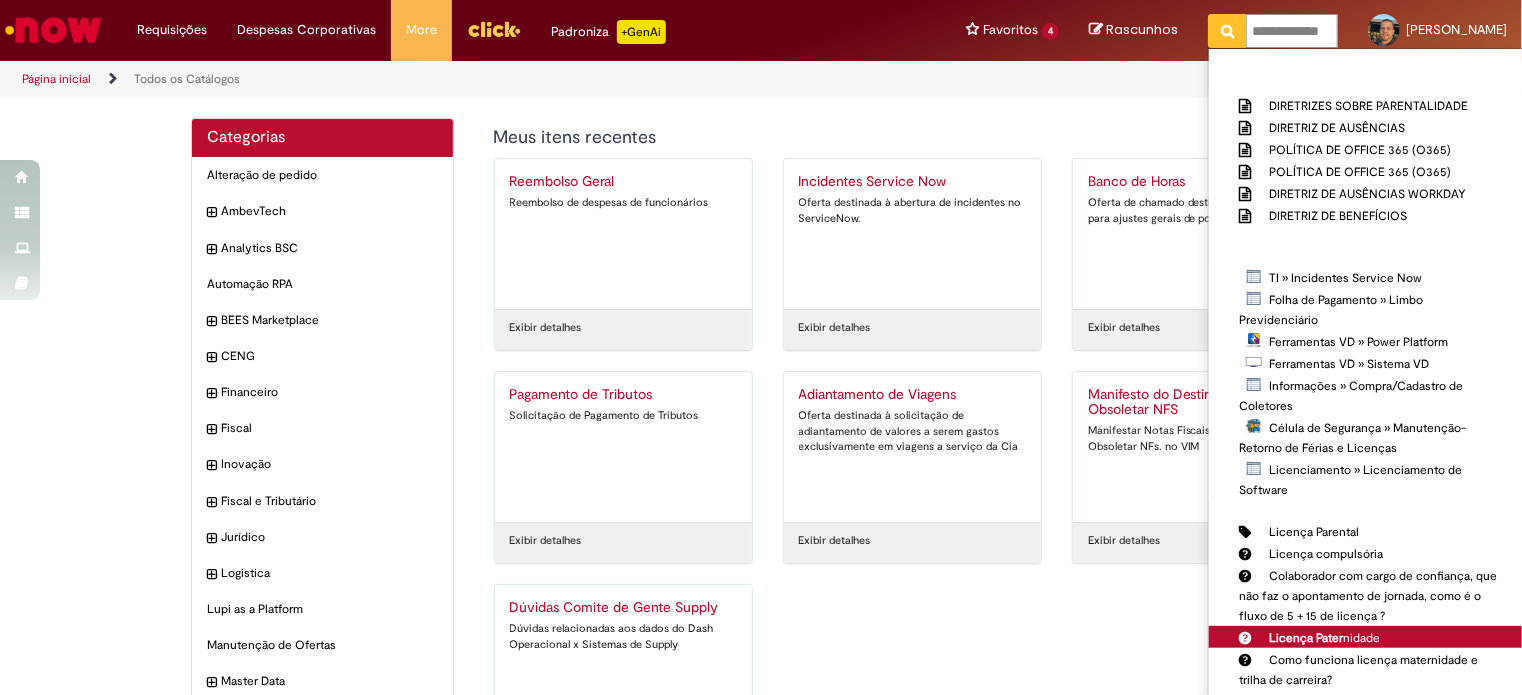 type 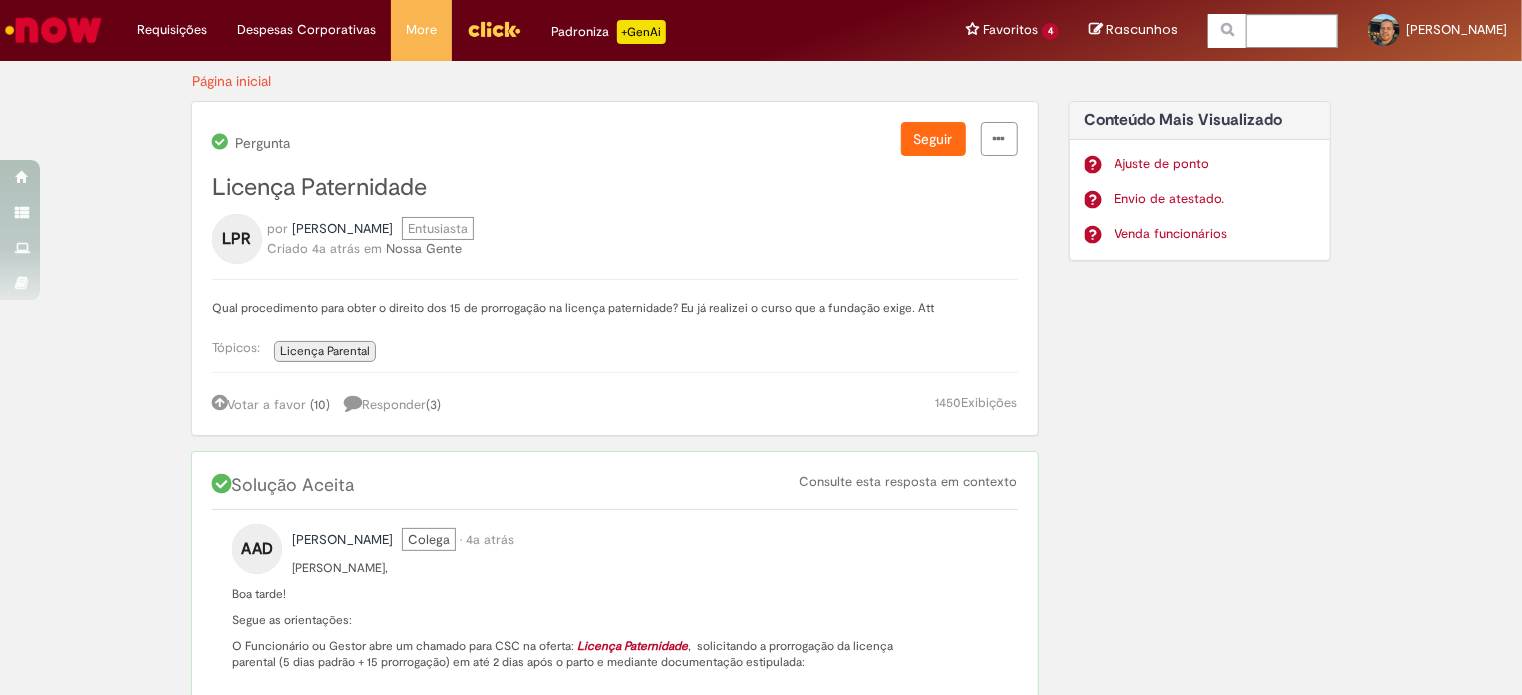 scroll, scrollTop: 200, scrollLeft: 0, axis: vertical 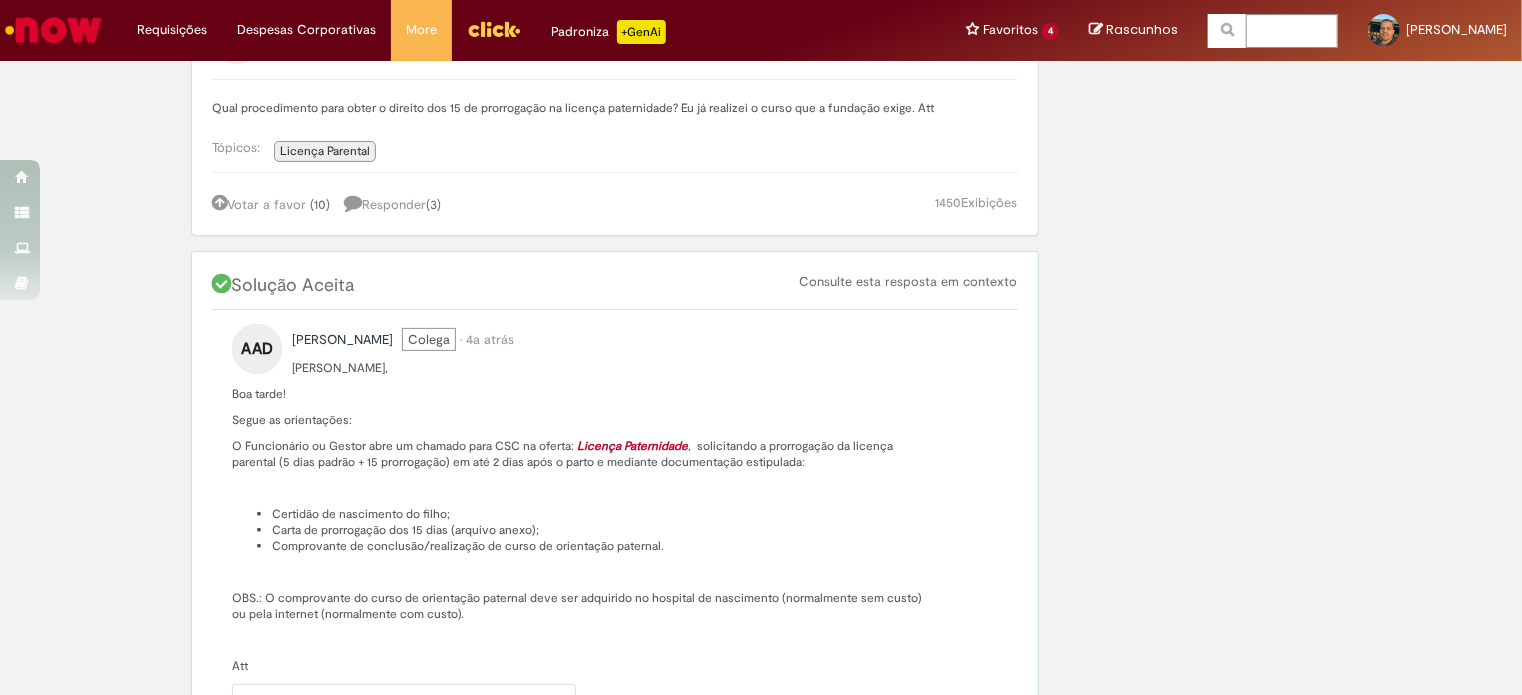 click on "Licença Paternidade" at bounding box center (632, 446) 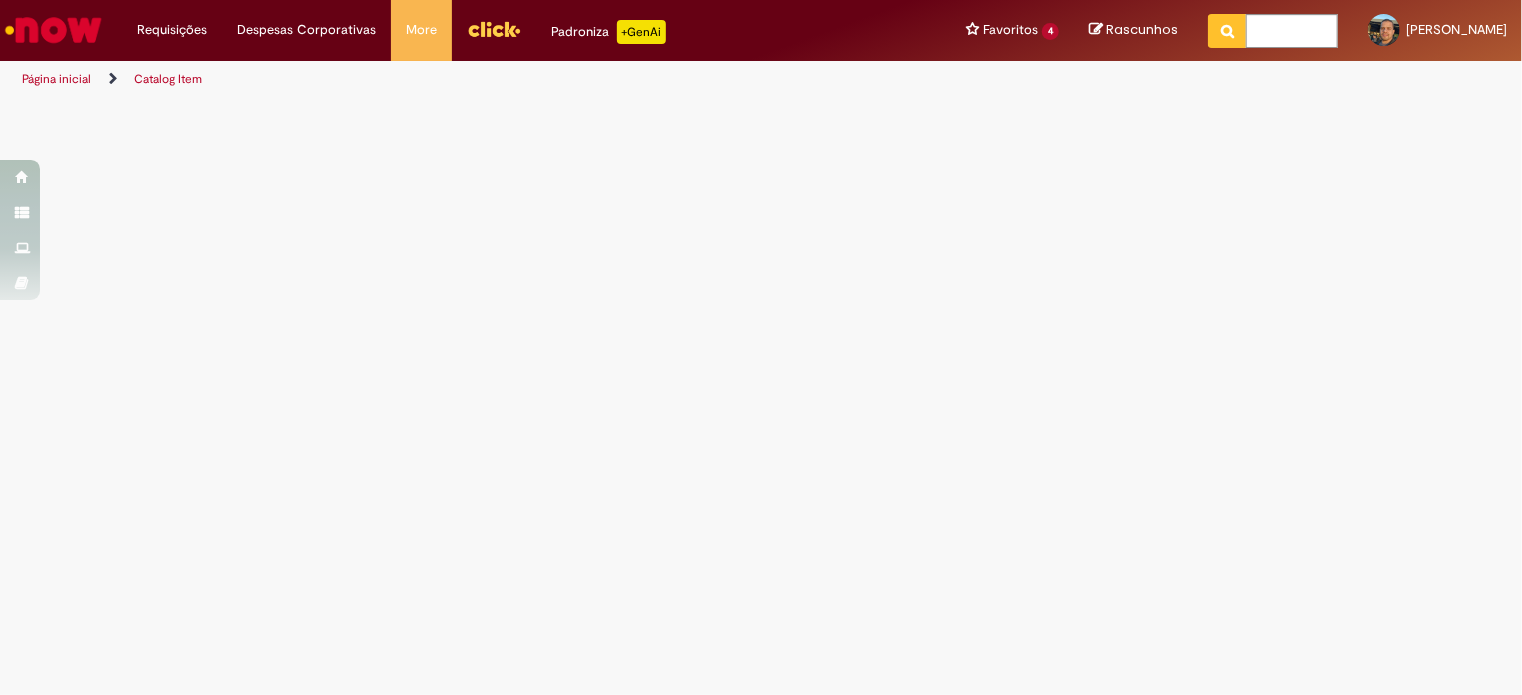 scroll, scrollTop: 0, scrollLeft: 0, axis: both 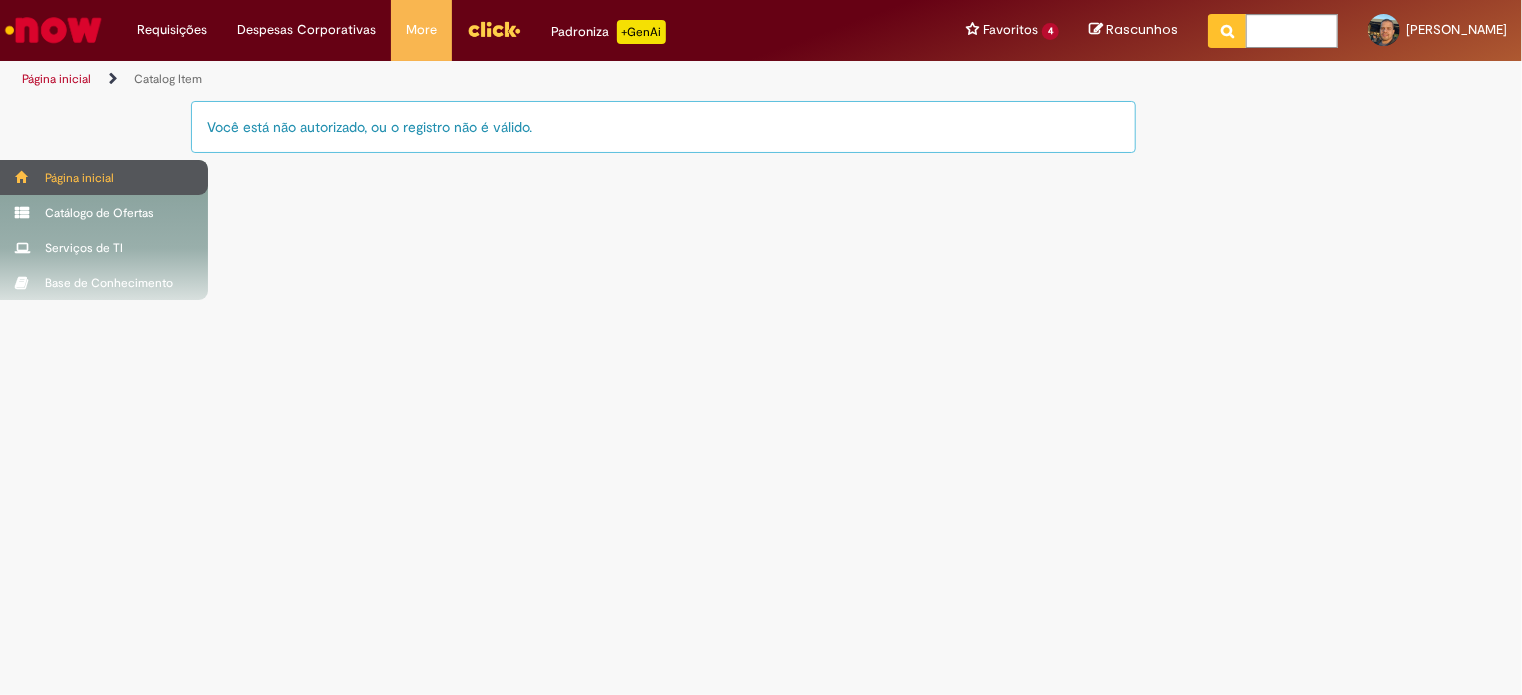 click on "Página inicial" at bounding box center (104, 177) 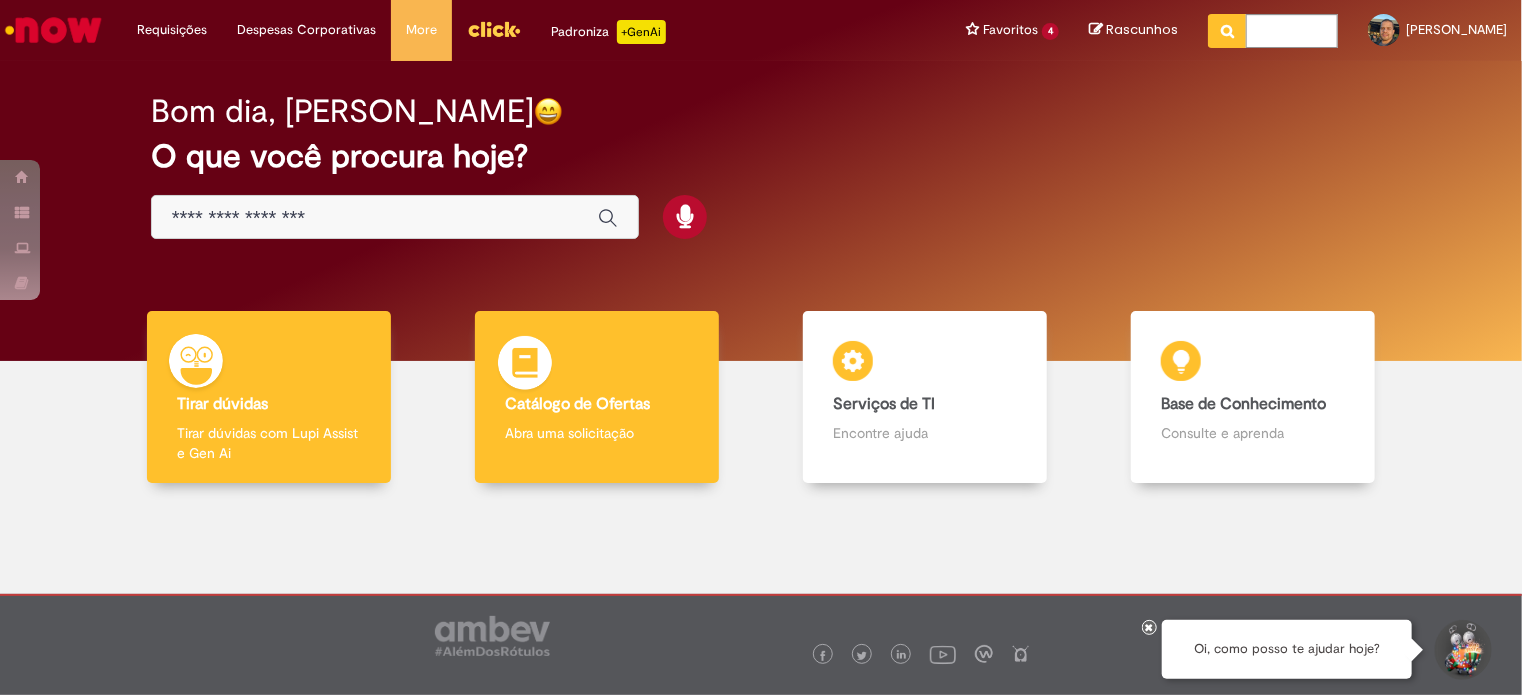scroll, scrollTop: 39, scrollLeft: 0, axis: vertical 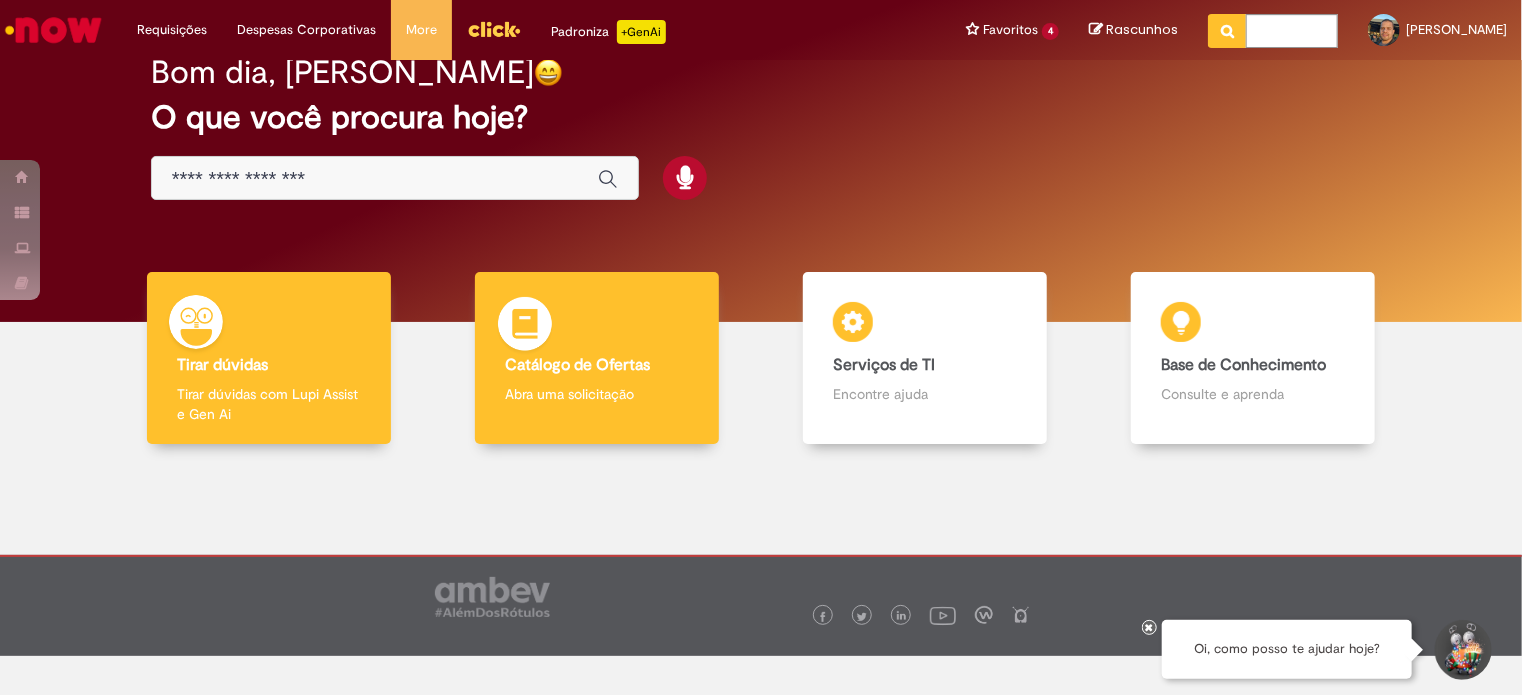 click on "Catálogo de Ofertas" at bounding box center (577, 365) 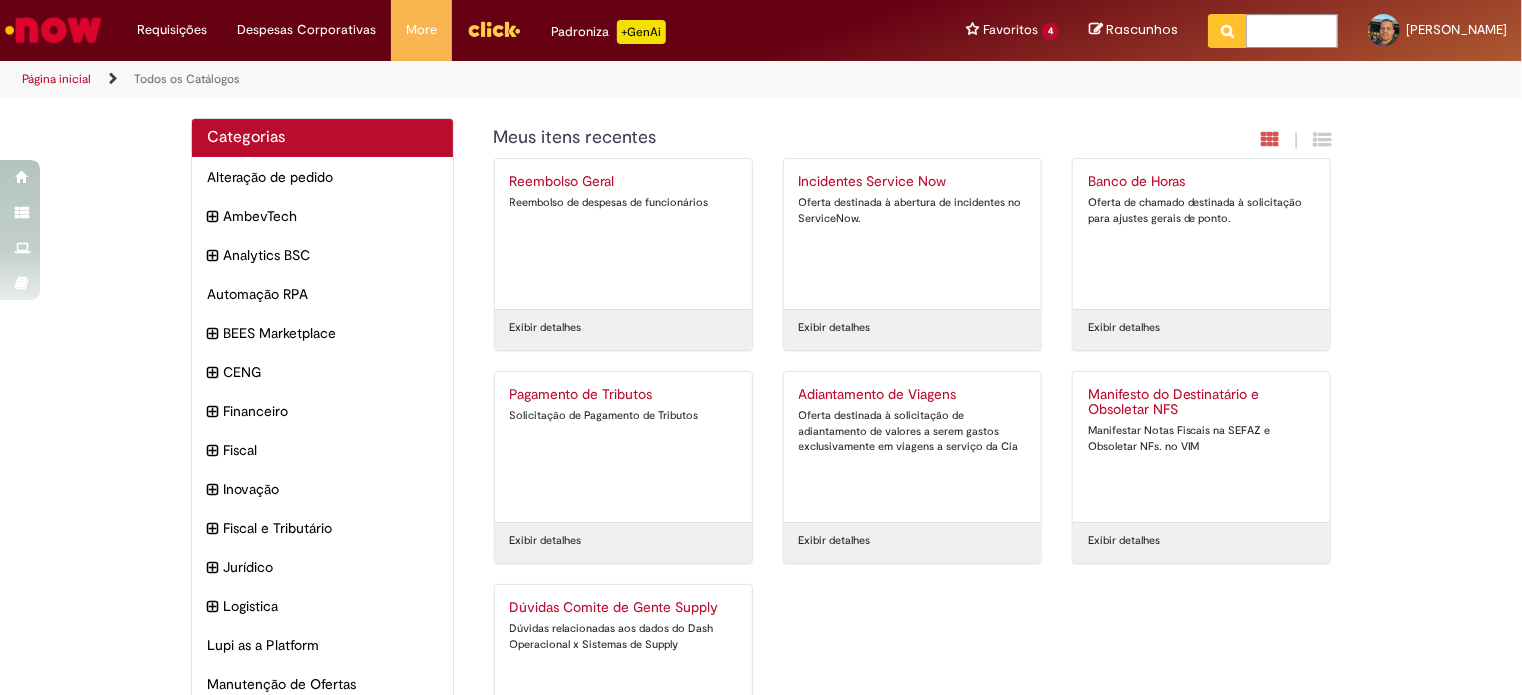 scroll, scrollTop: 124, scrollLeft: 0, axis: vertical 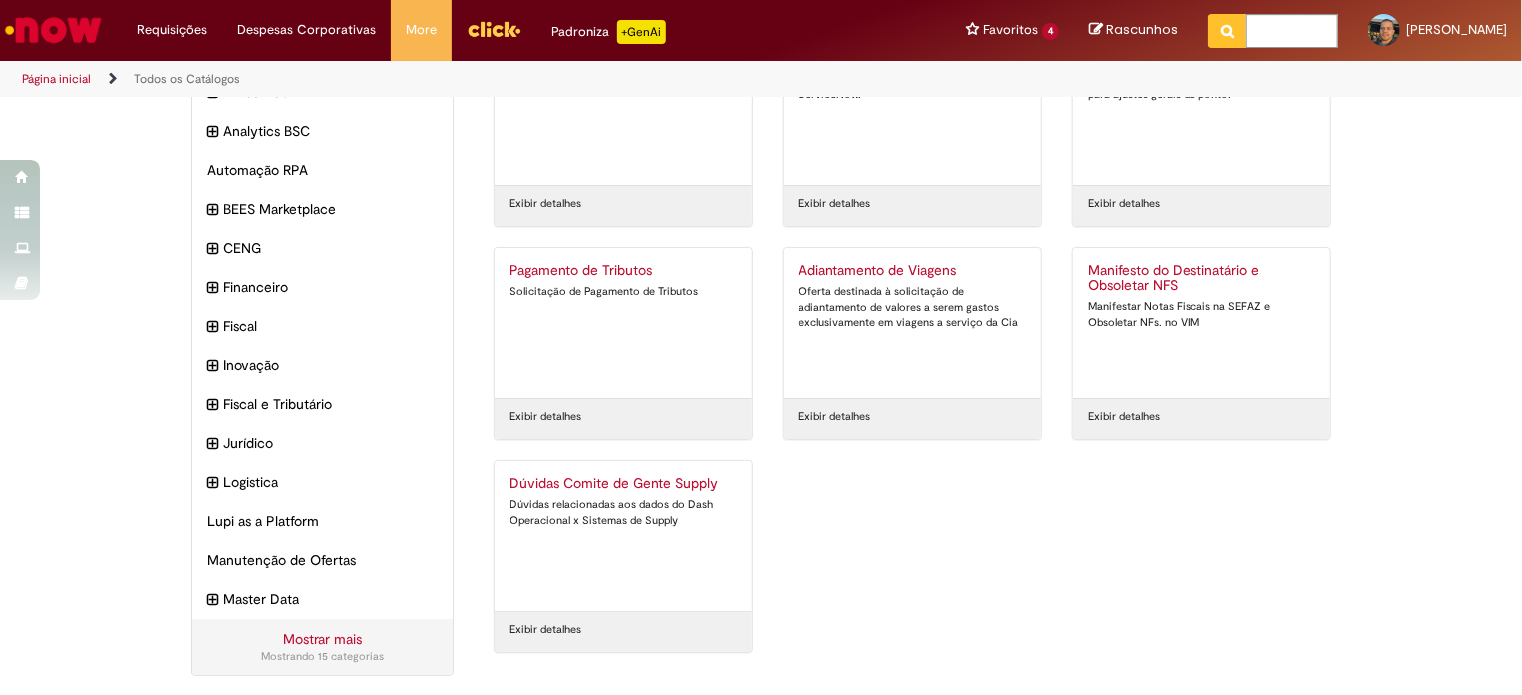 click on "Mostrar mais" at bounding box center (322, 639) 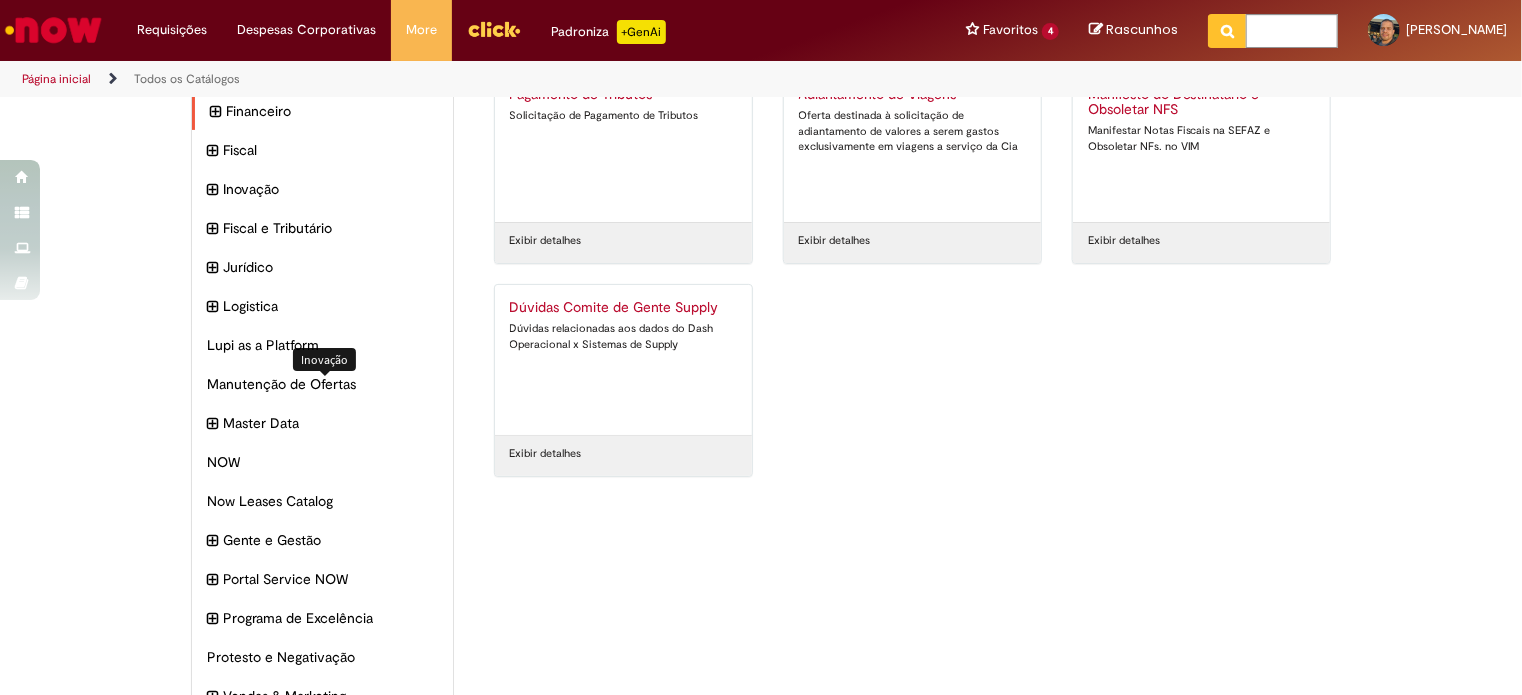 scroll, scrollTop: 0, scrollLeft: 0, axis: both 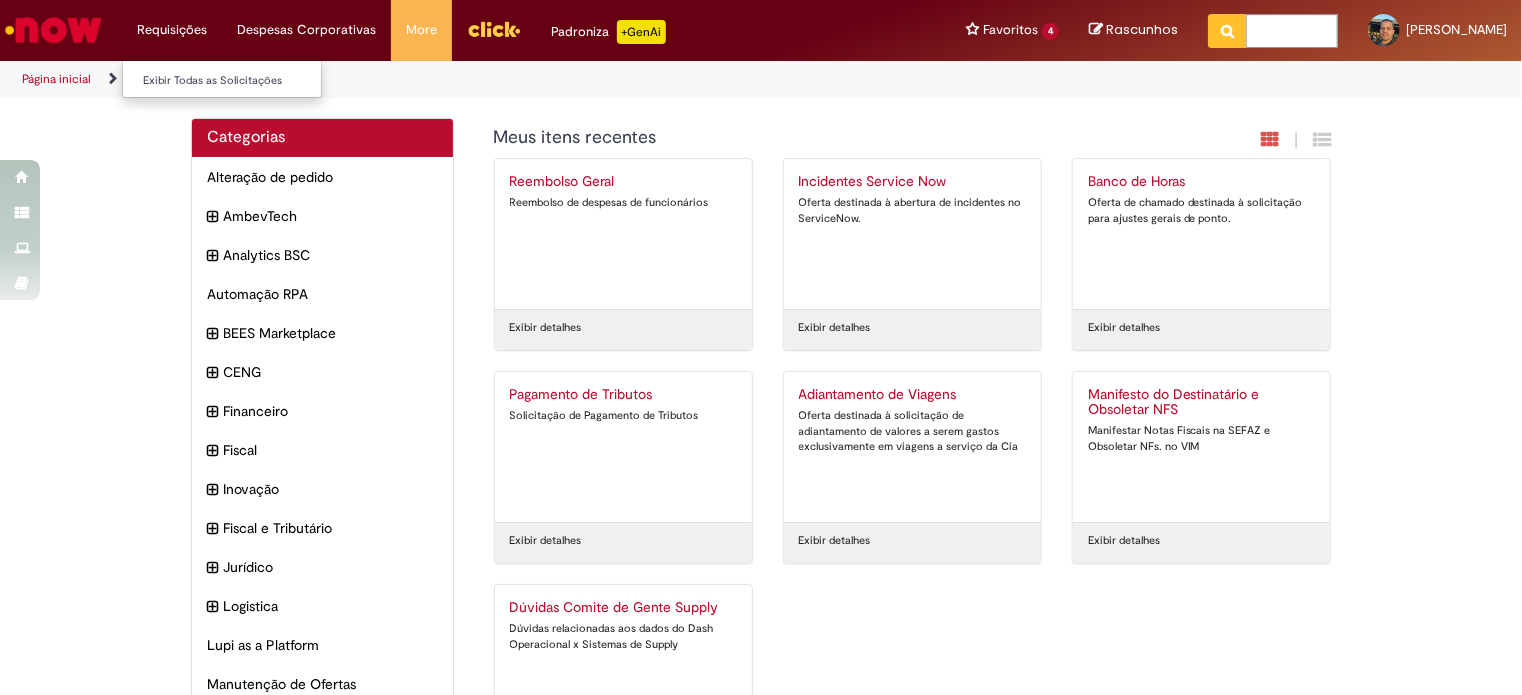click on "Requisições
Exibir Todas as Solicitações" at bounding box center (172, 30) 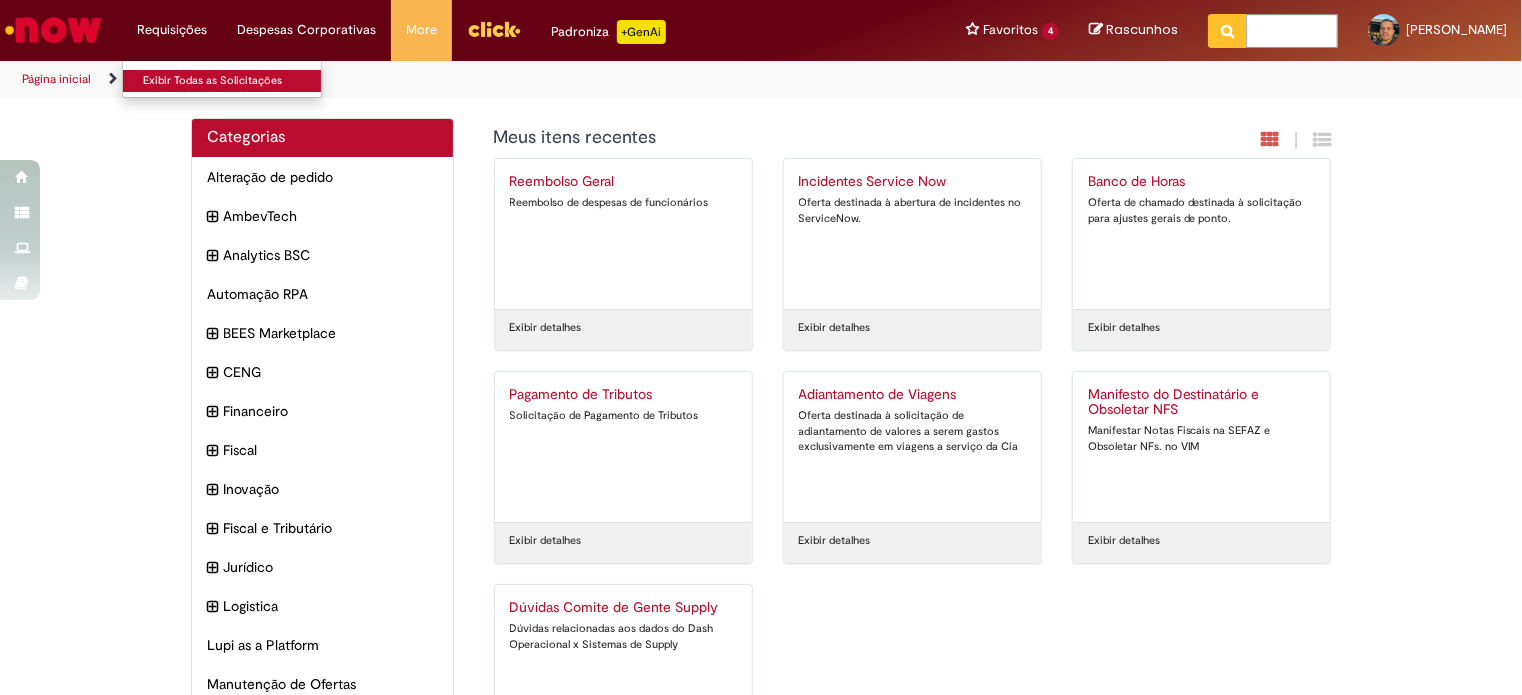 click on "Exibir Todas as Solicitações" at bounding box center (233, 81) 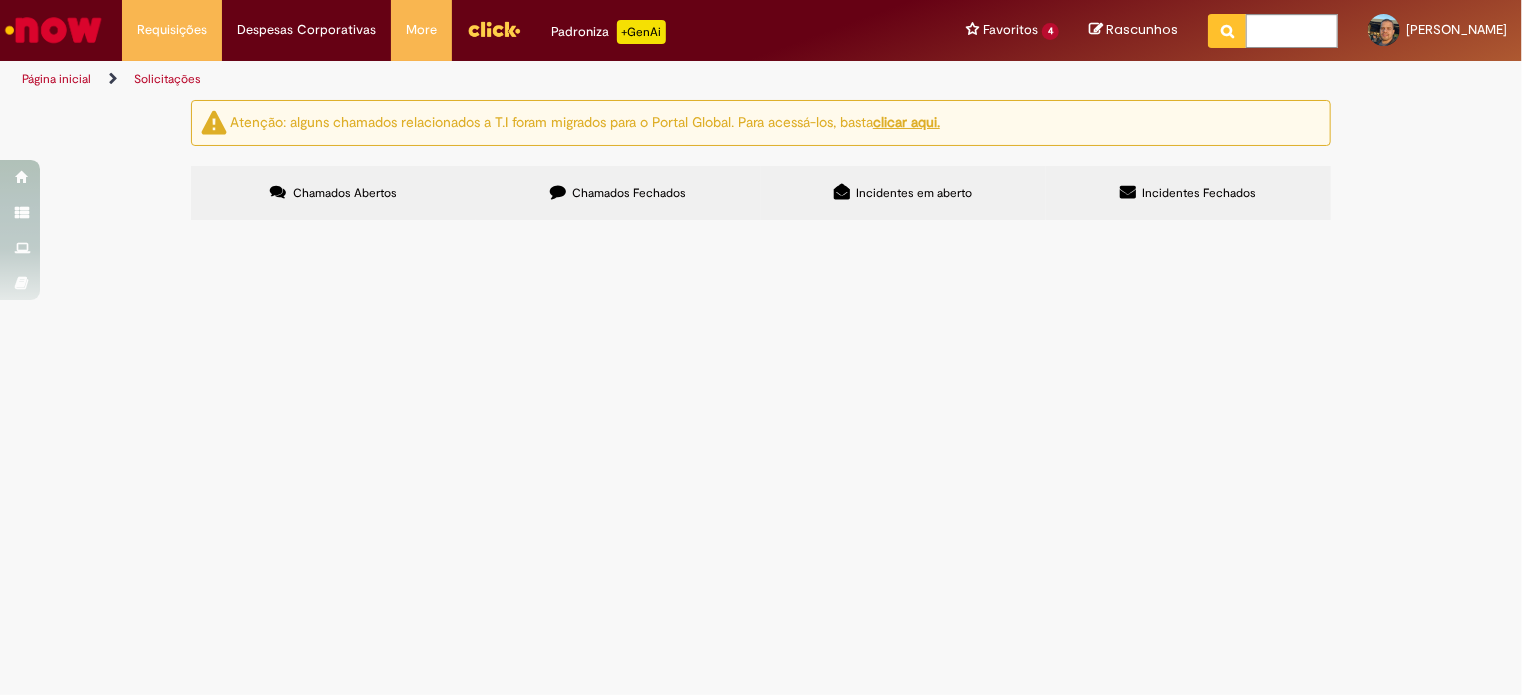 click at bounding box center [53, 30] 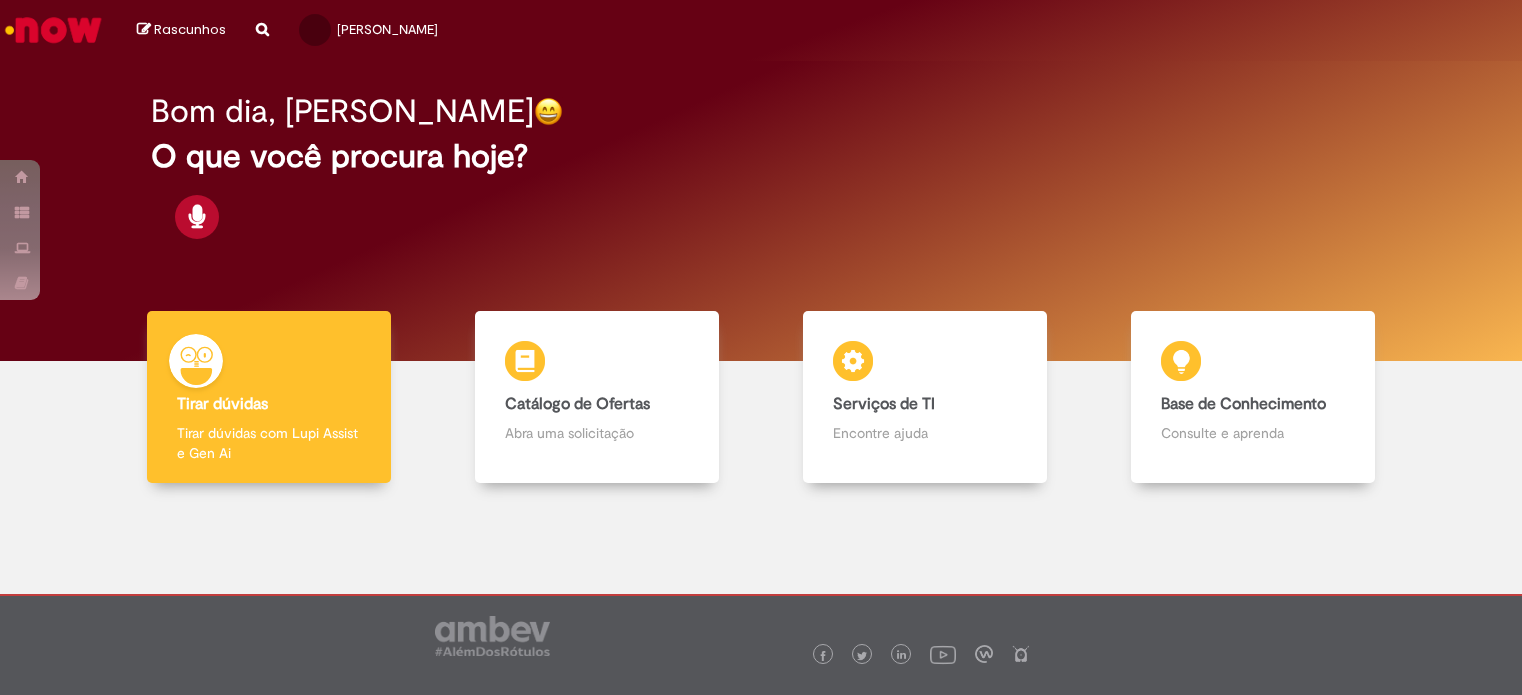 scroll, scrollTop: 0, scrollLeft: 0, axis: both 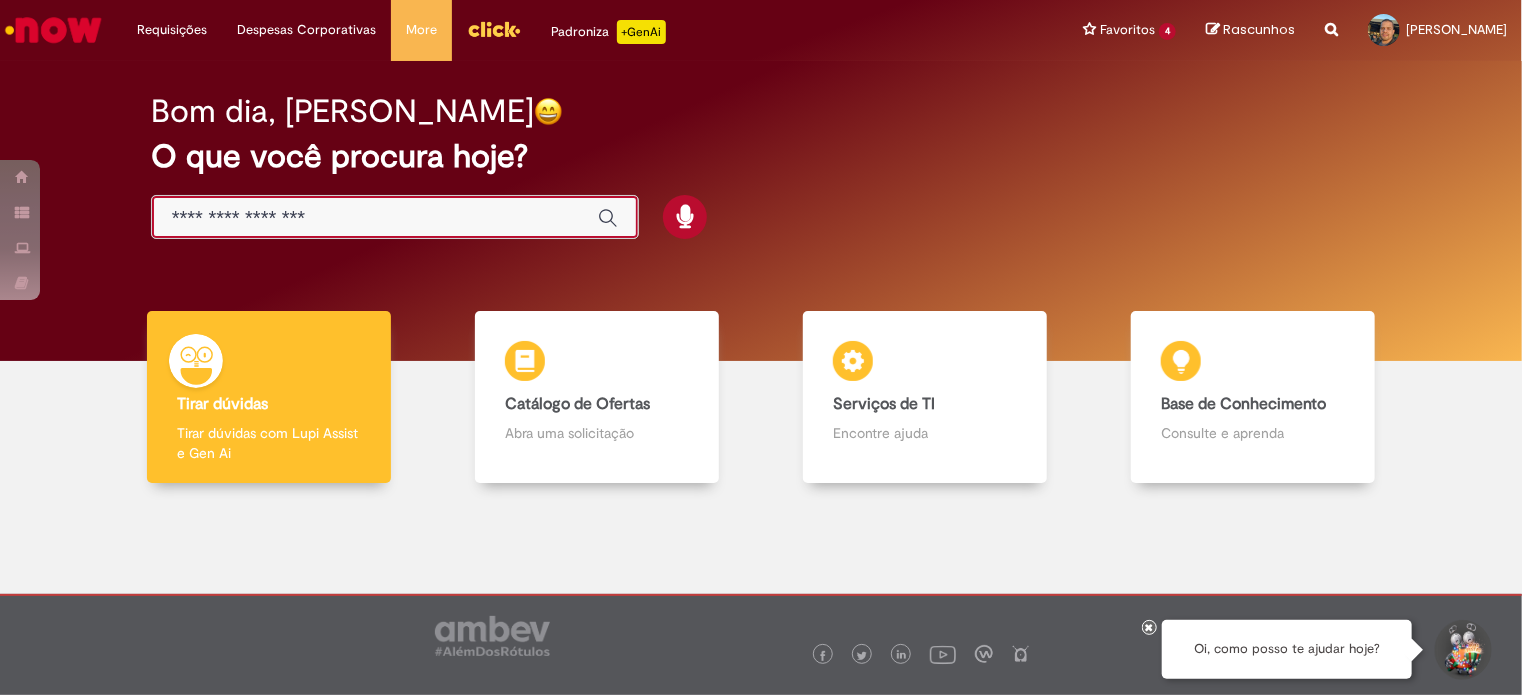 click at bounding box center (375, 218) 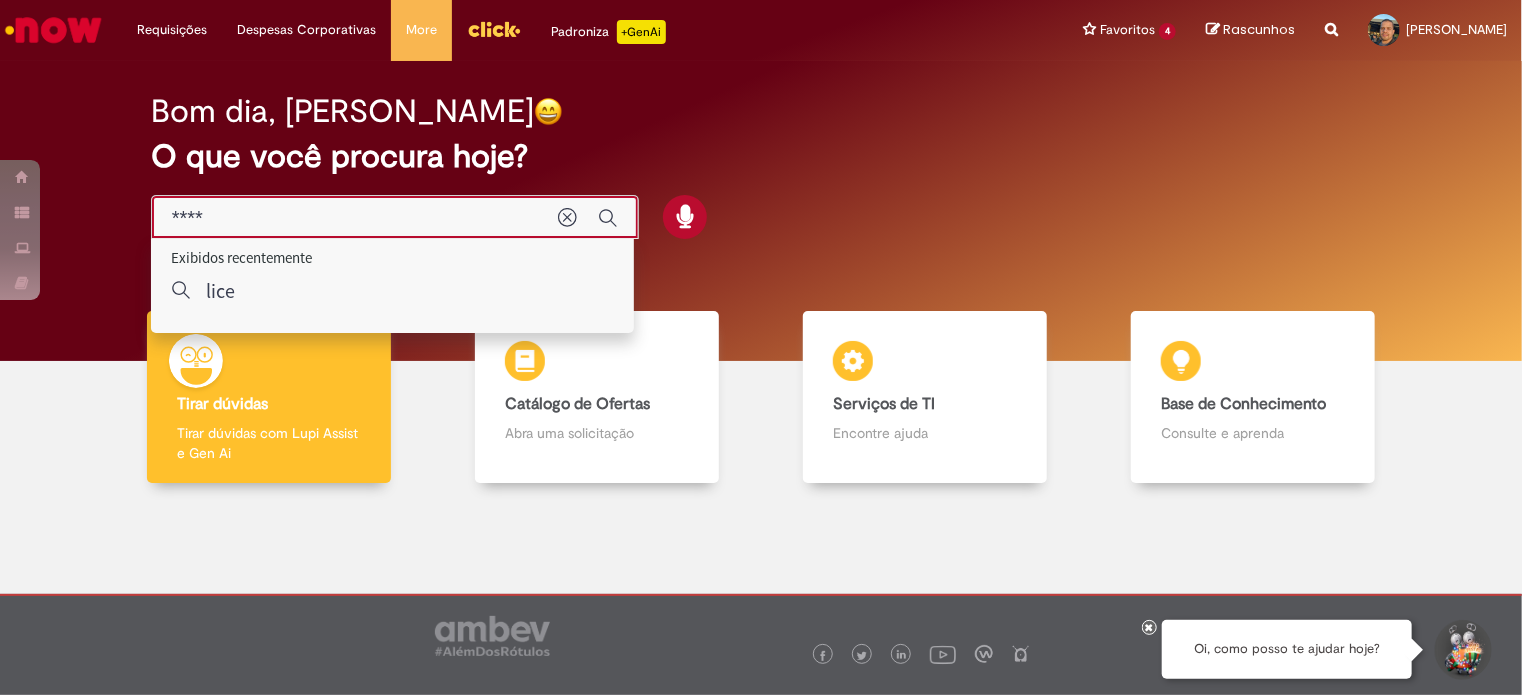 type on "*****" 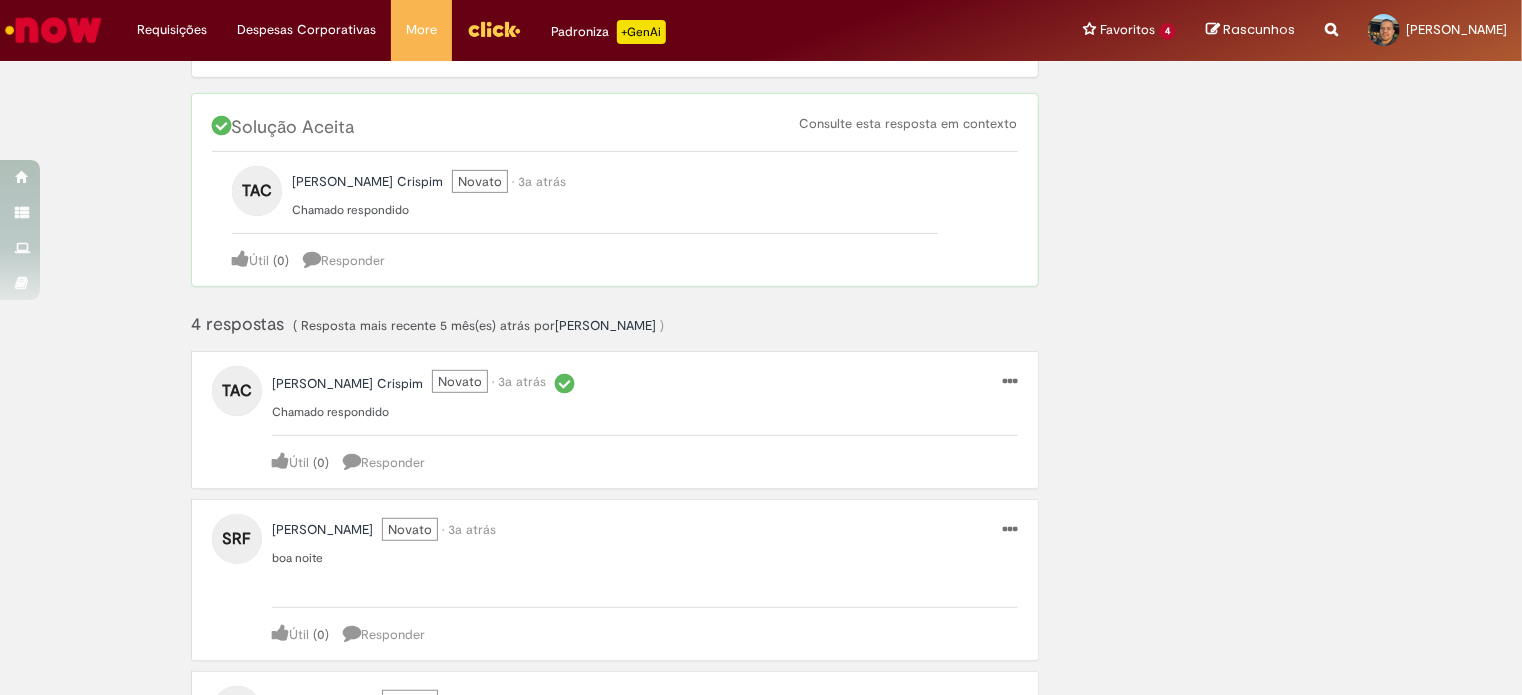 scroll, scrollTop: 0, scrollLeft: 0, axis: both 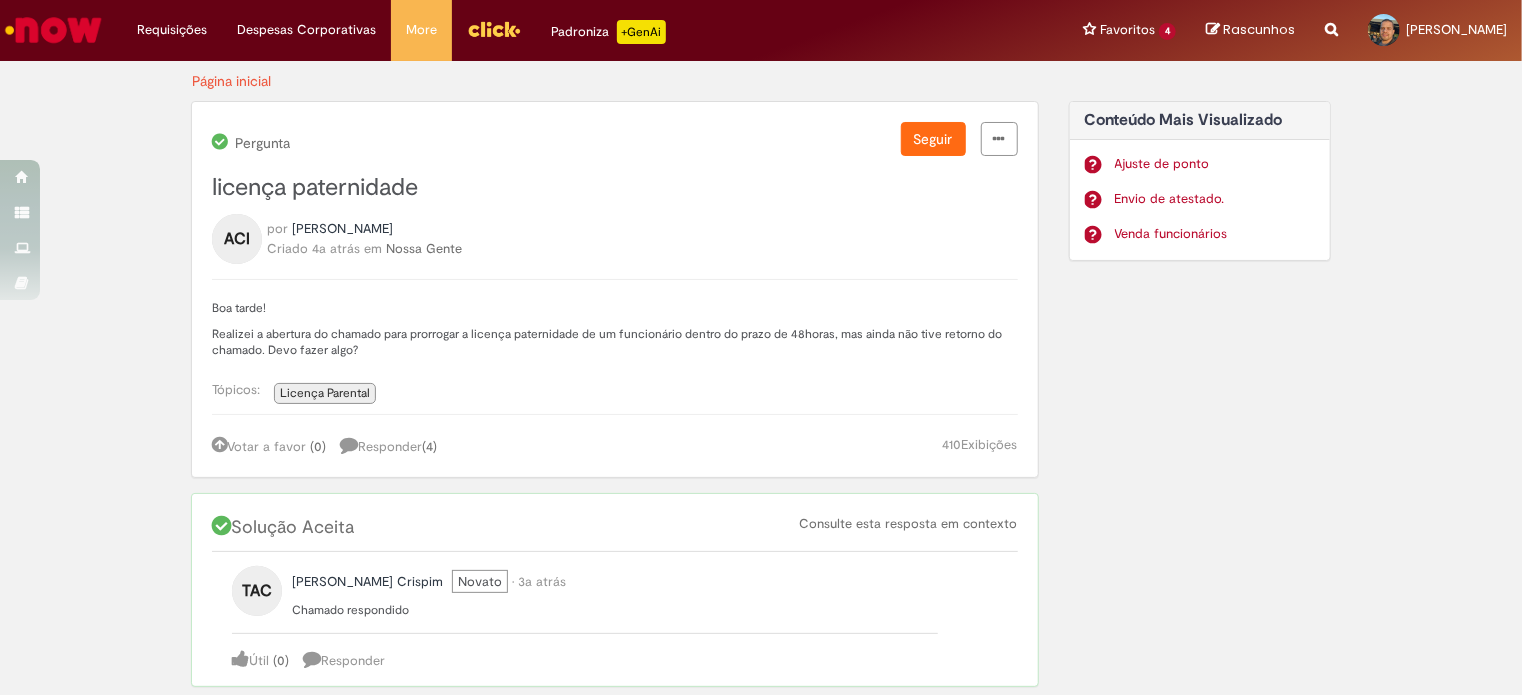 click at bounding box center (53, 30) 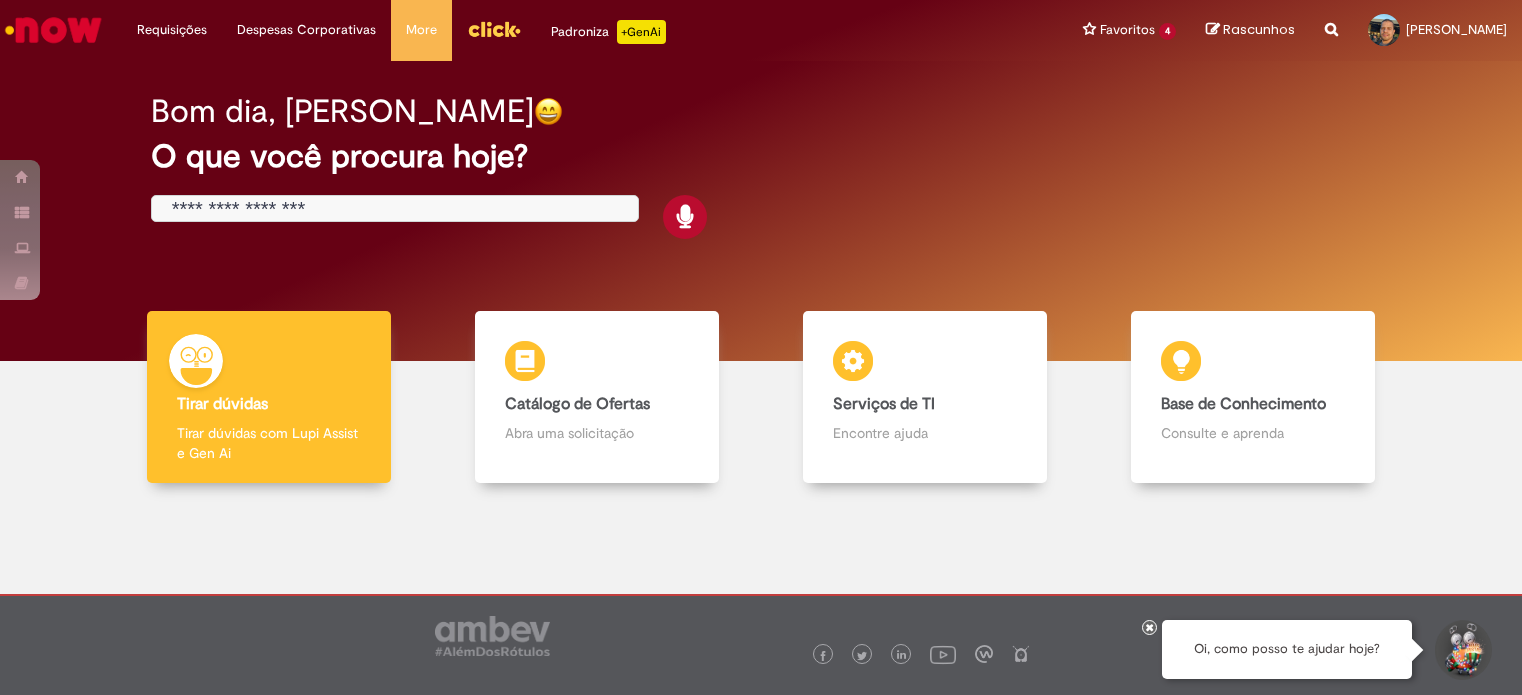 scroll, scrollTop: 0, scrollLeft: 0, axis: both 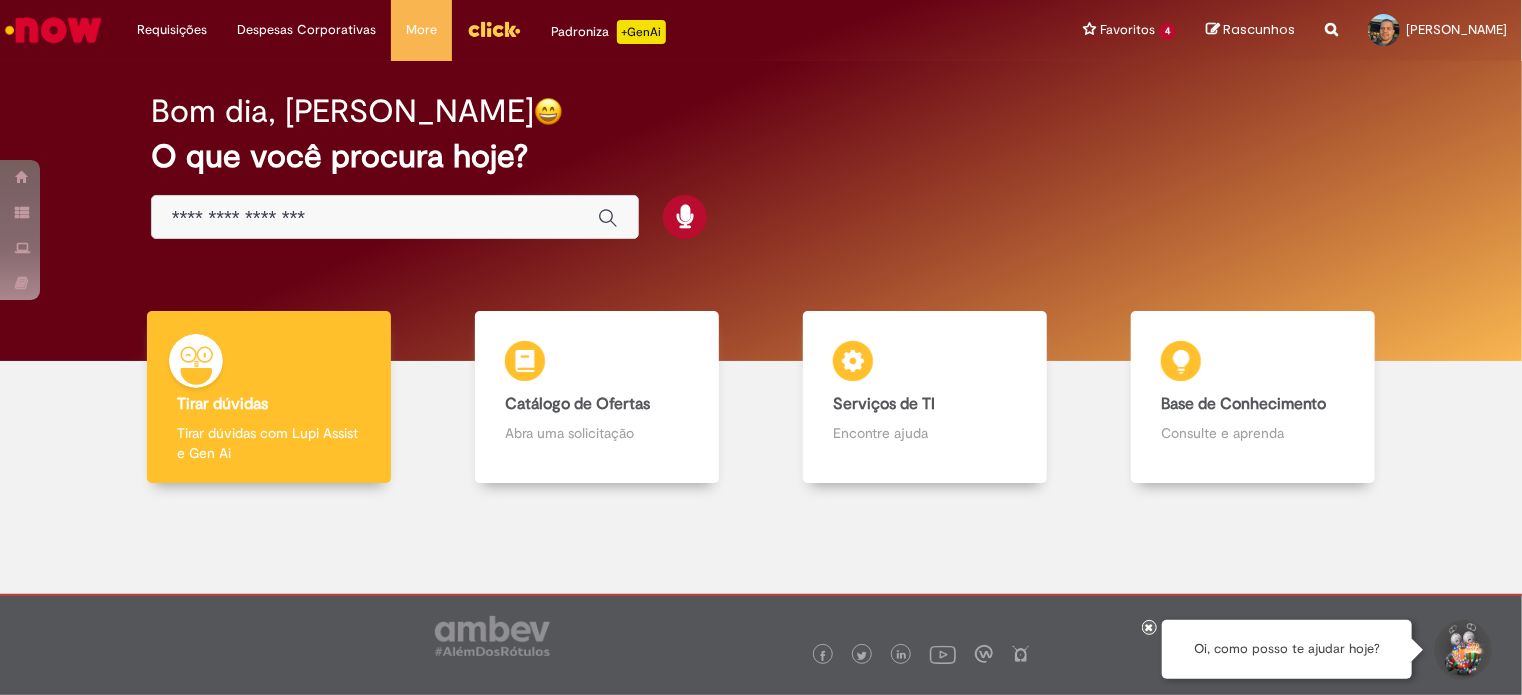 click at bounding box center (375, 218) 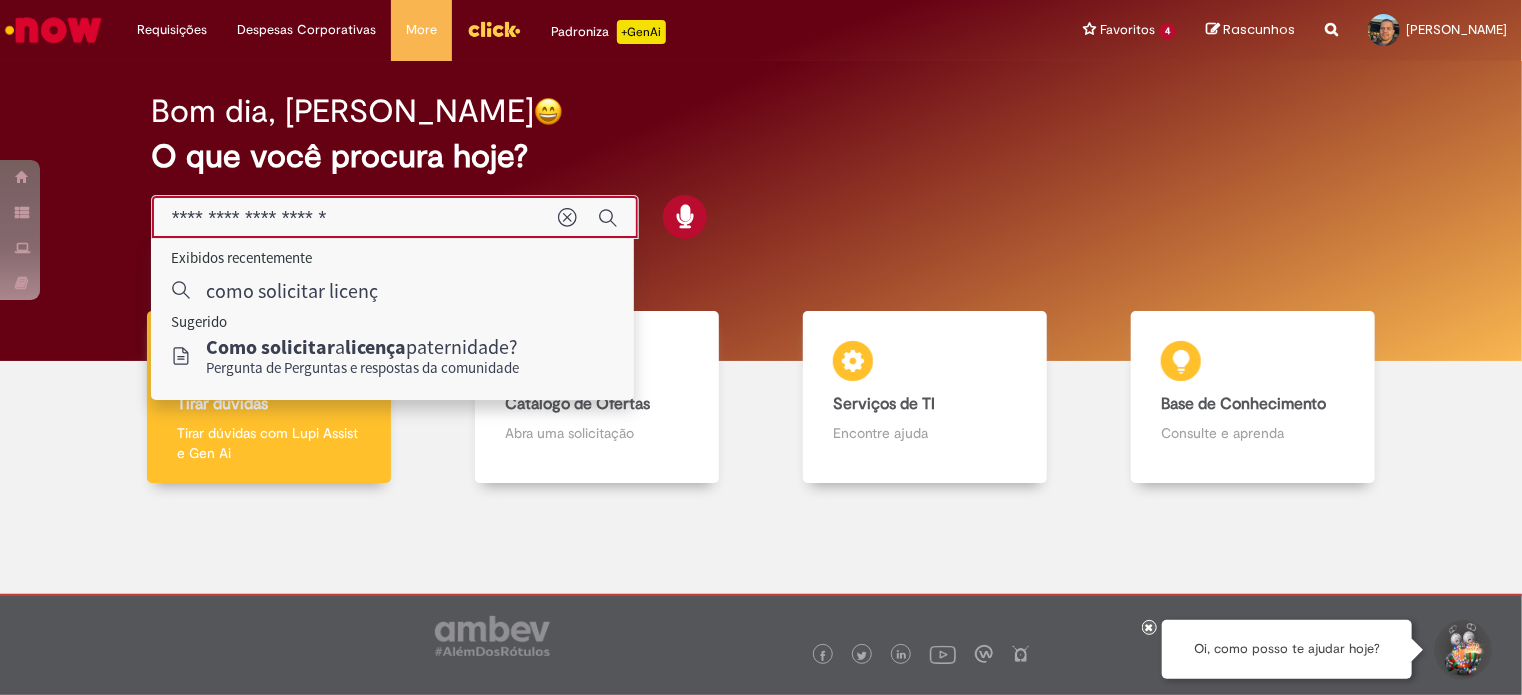 type on "**********" 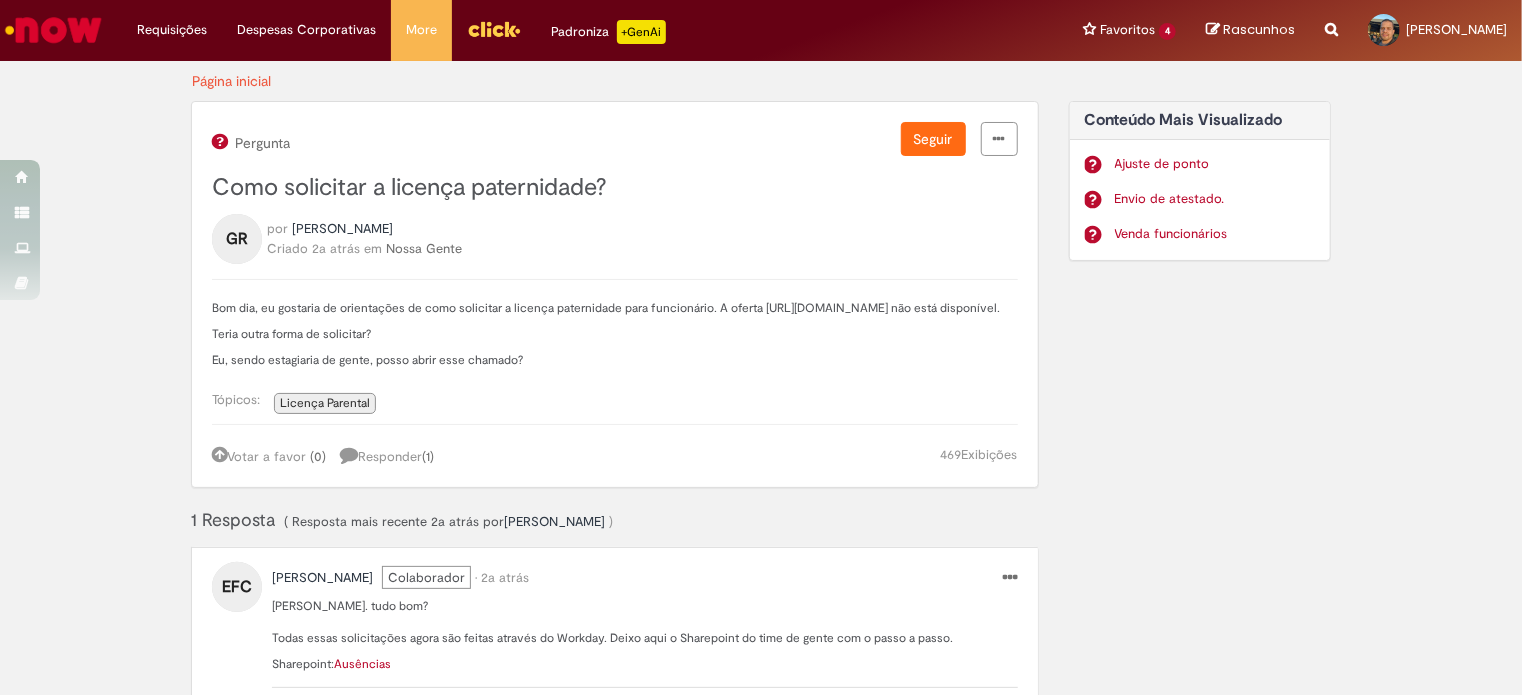 click on "Responder  ( 1 )" at bounding box center (387, 456) 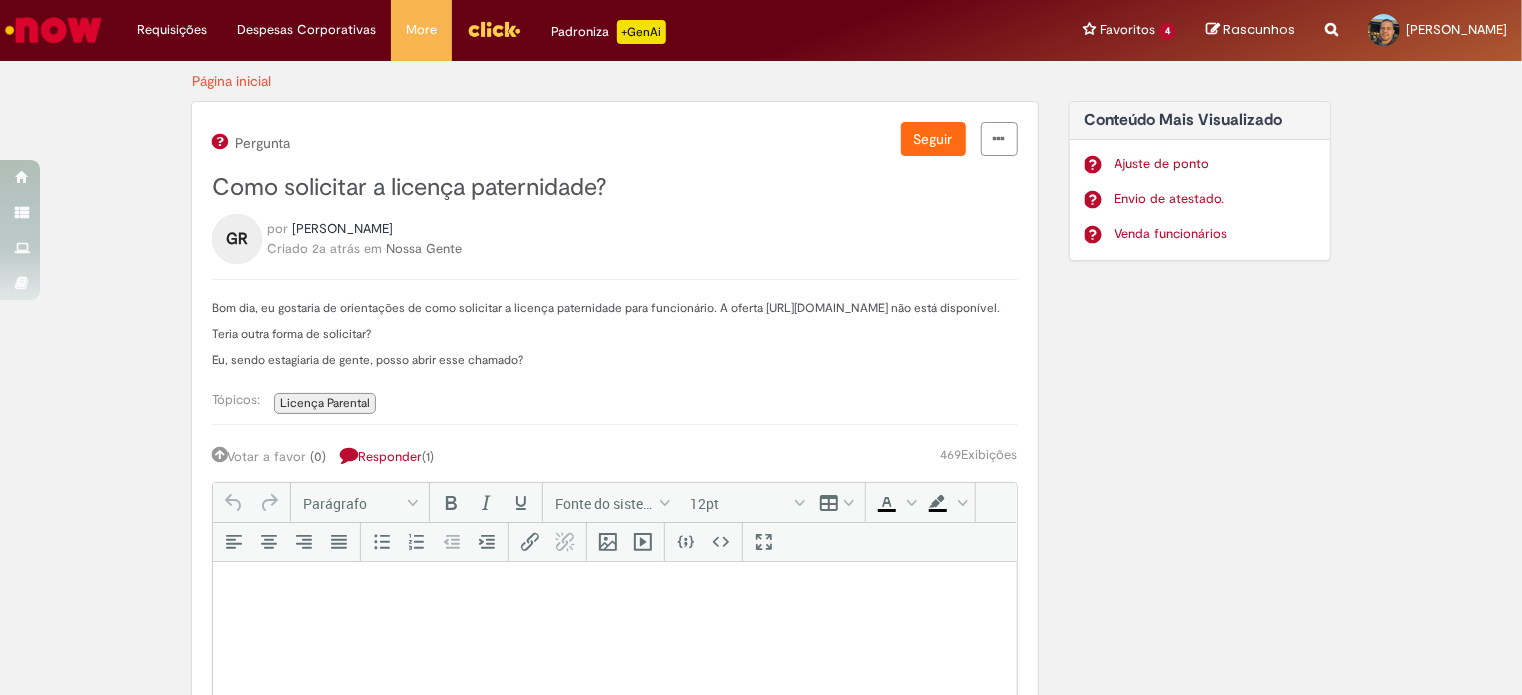 scroll, scrollTop: 0, scrollLeft: 0, axis: both 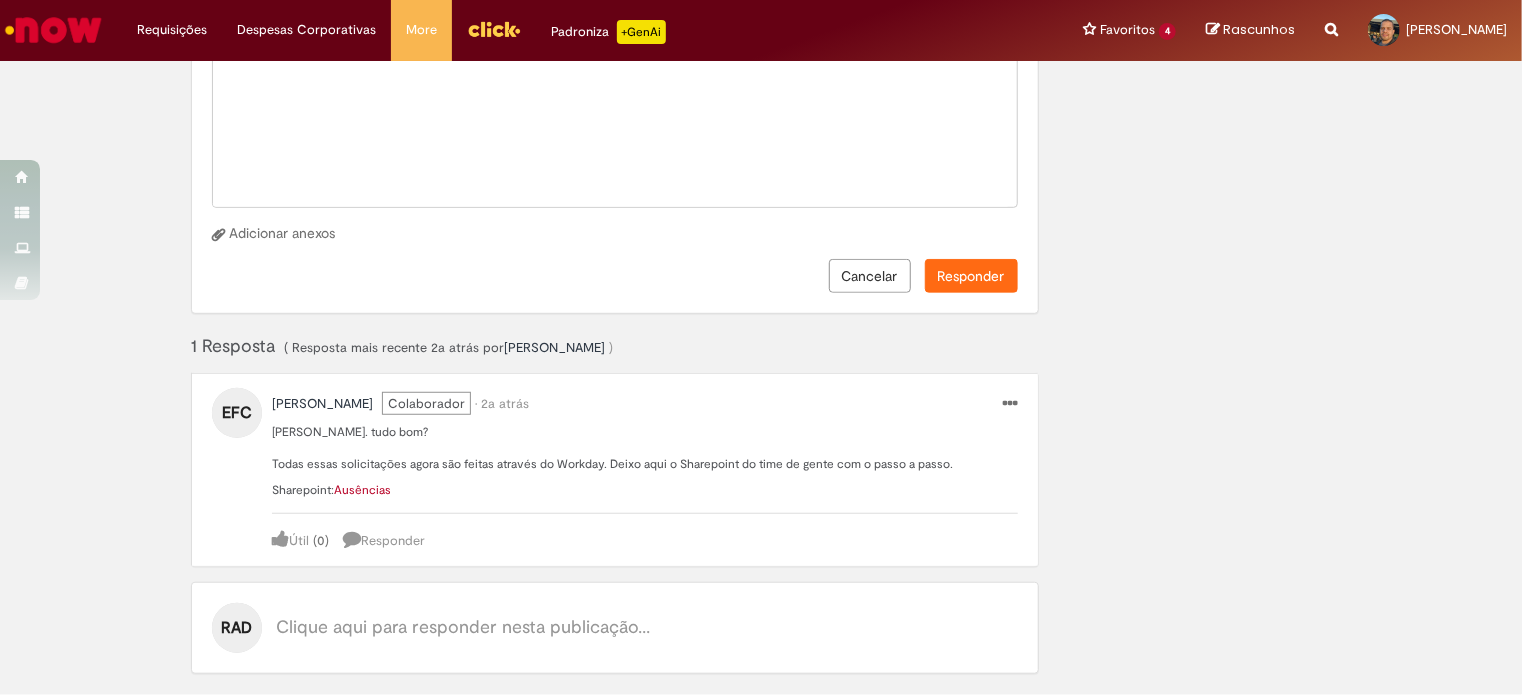 click on "Ausências" at bounding box center [362, 490] 